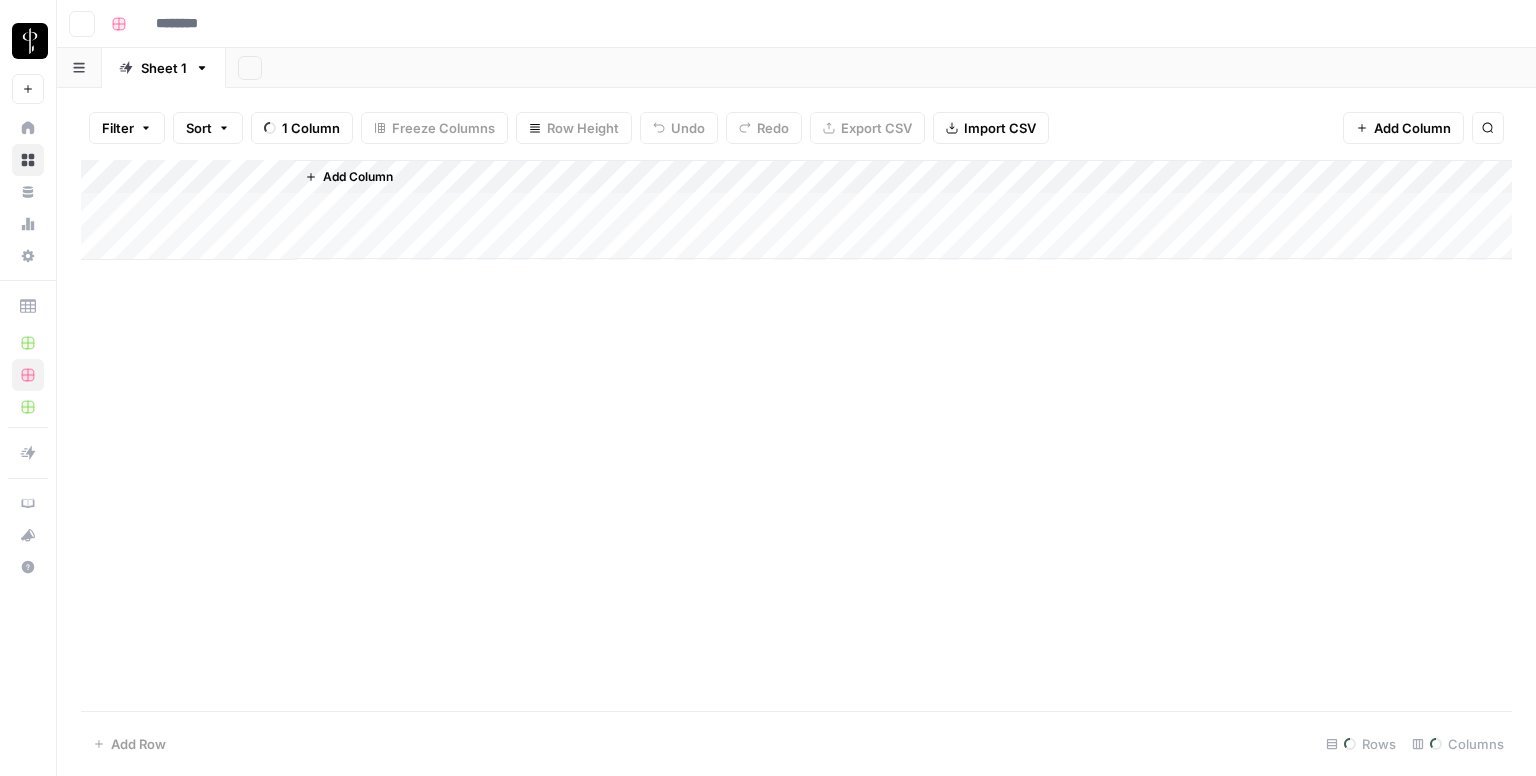 type on "**********" 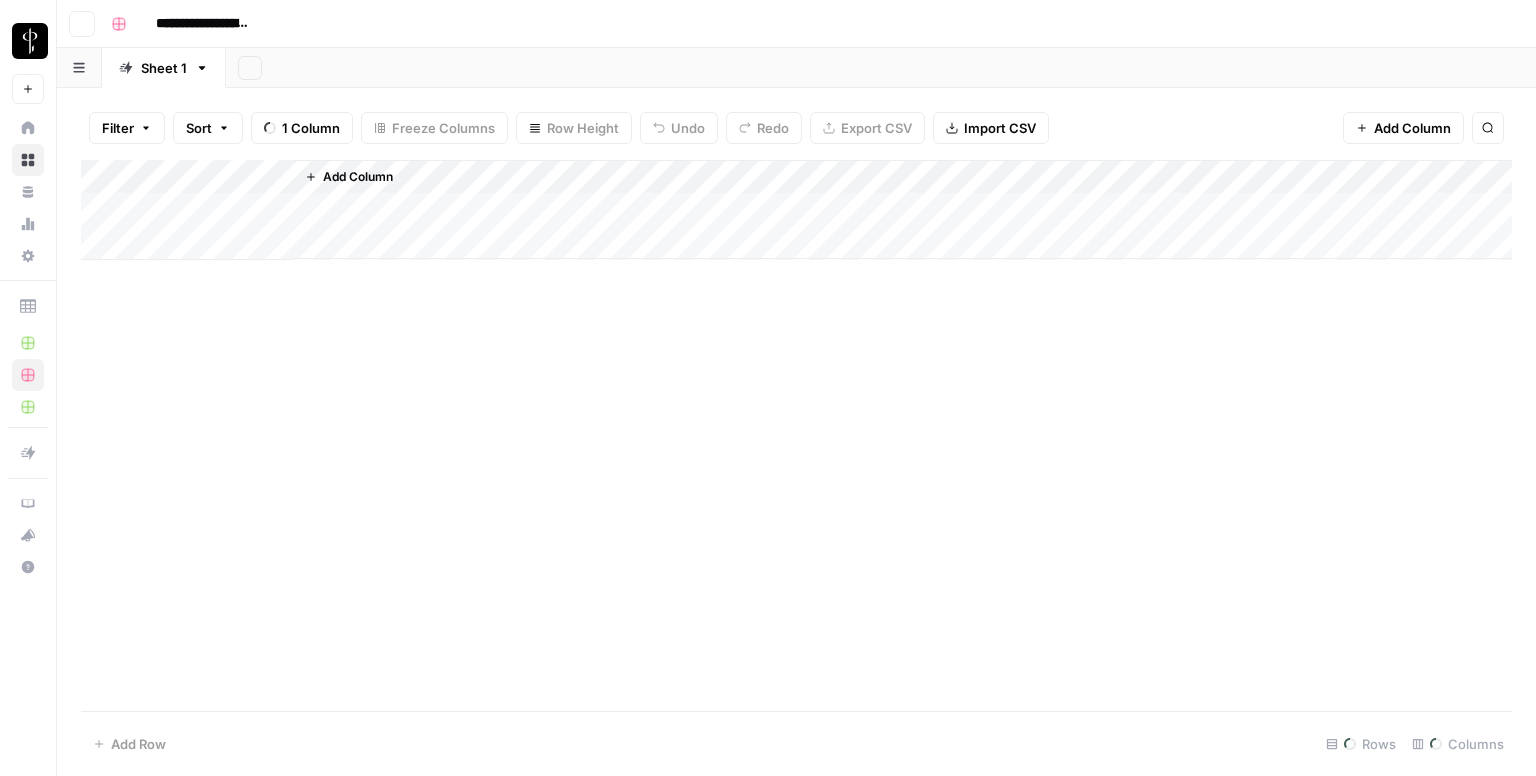 scroll, scrollTop: 0, scrollLeft: 0, axis: both 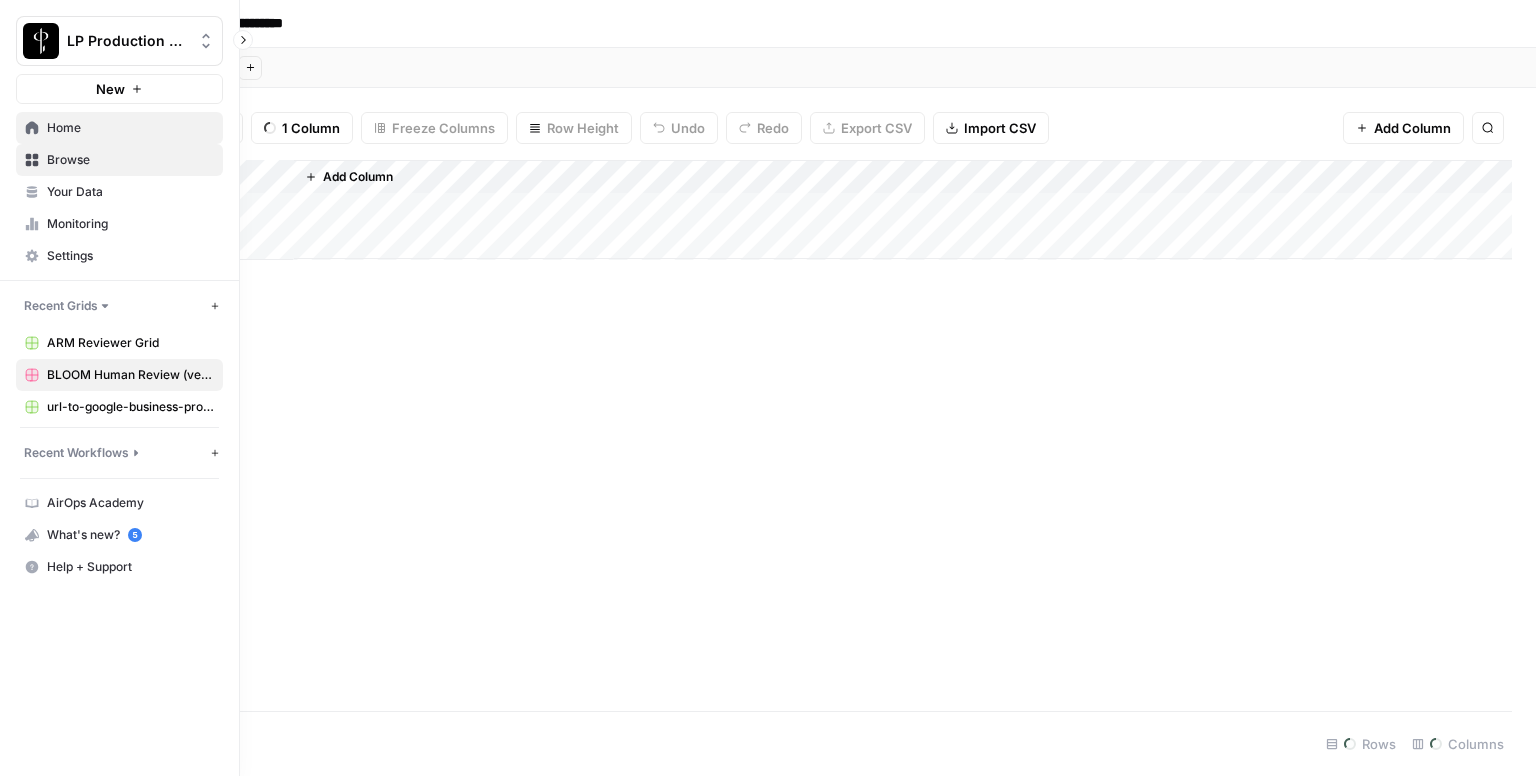 click 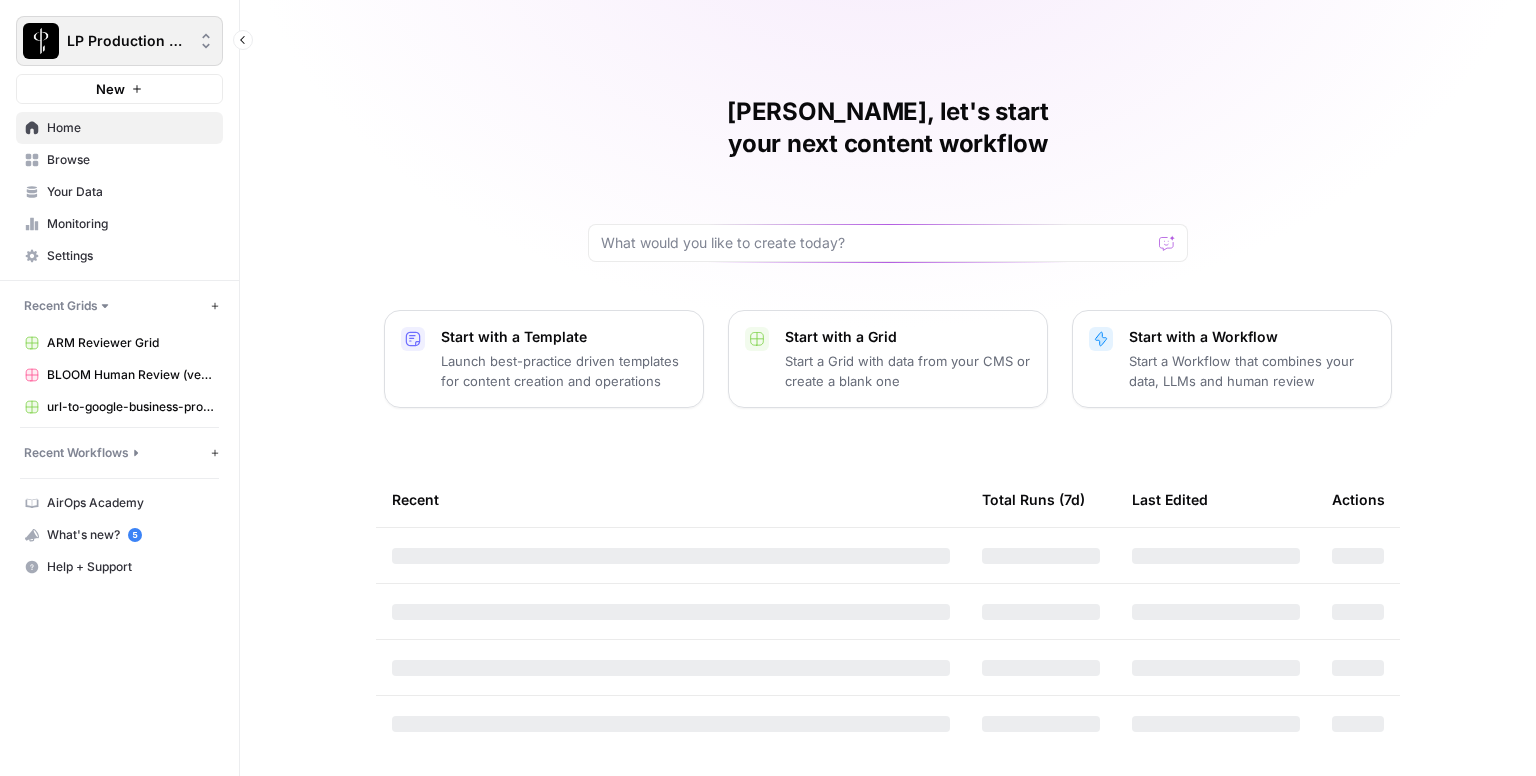 click on "LP Production Workloads" at bounding box center (119, 41) 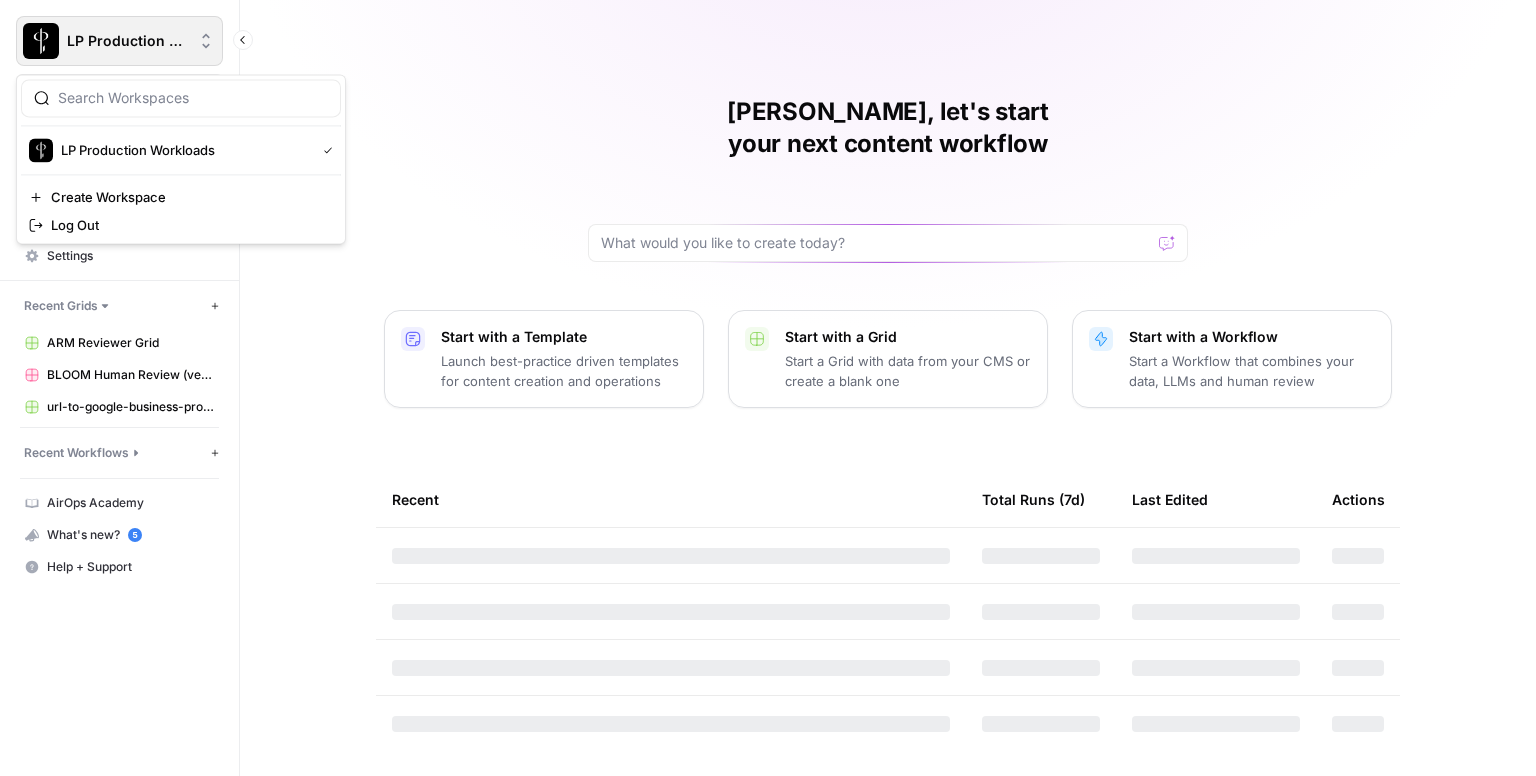 click on "LP Production Workloads" at bounding box center [119, 41] 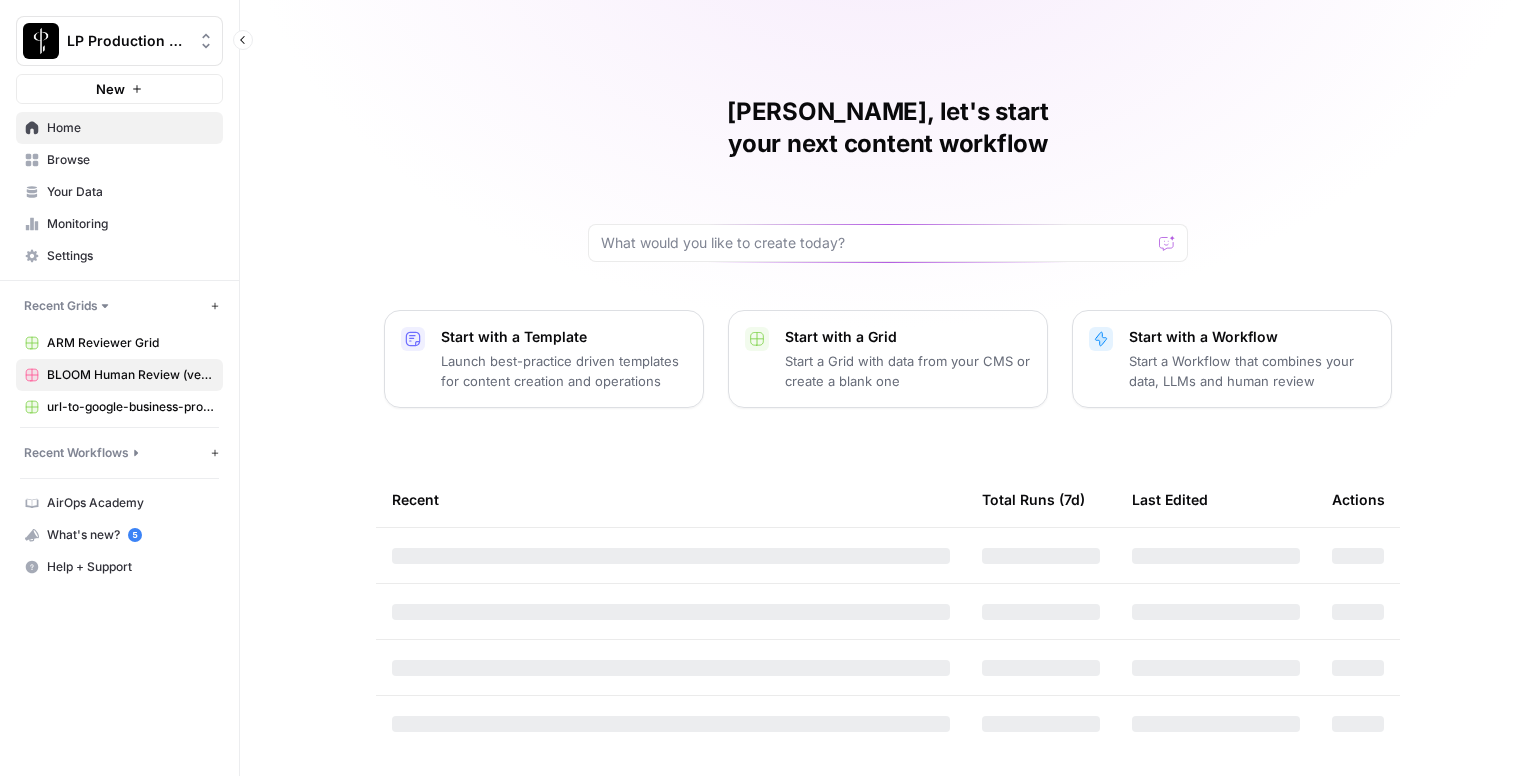 click on "BLOOM Human Review (ver2)" at bounding box center [130, 375] 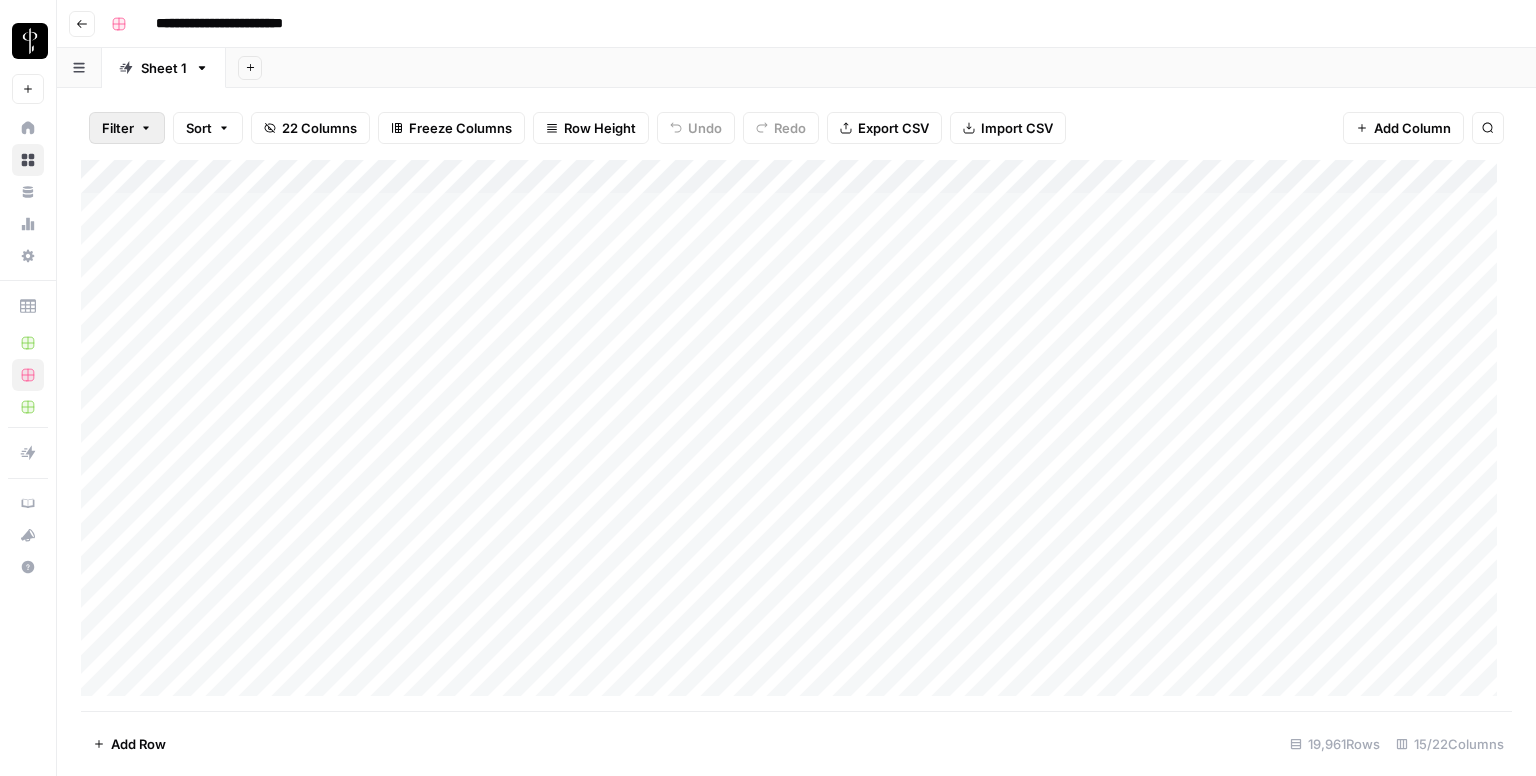 click on "Filter" at bounding box center [118, 128] 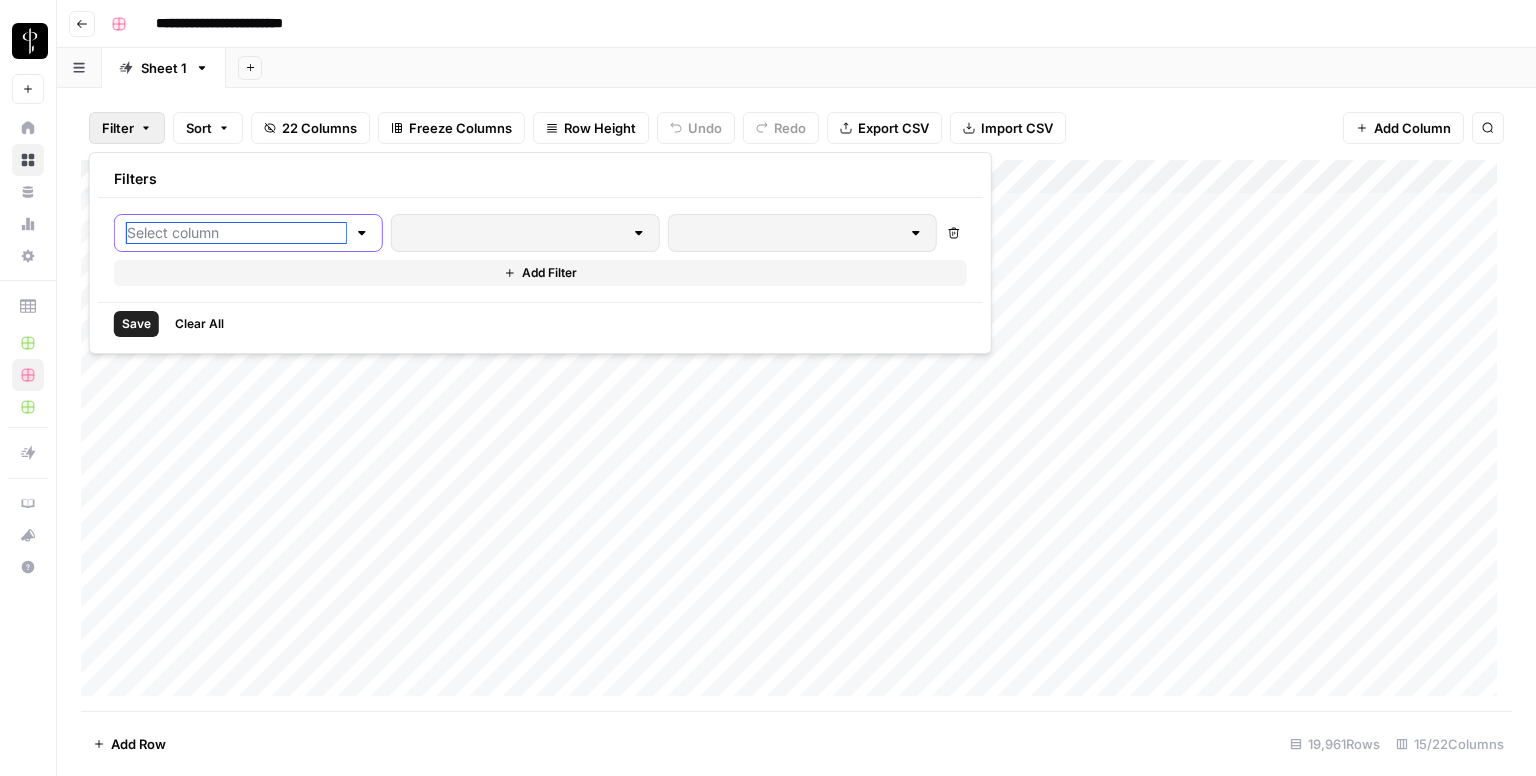 click at bounding box center [236, 233] 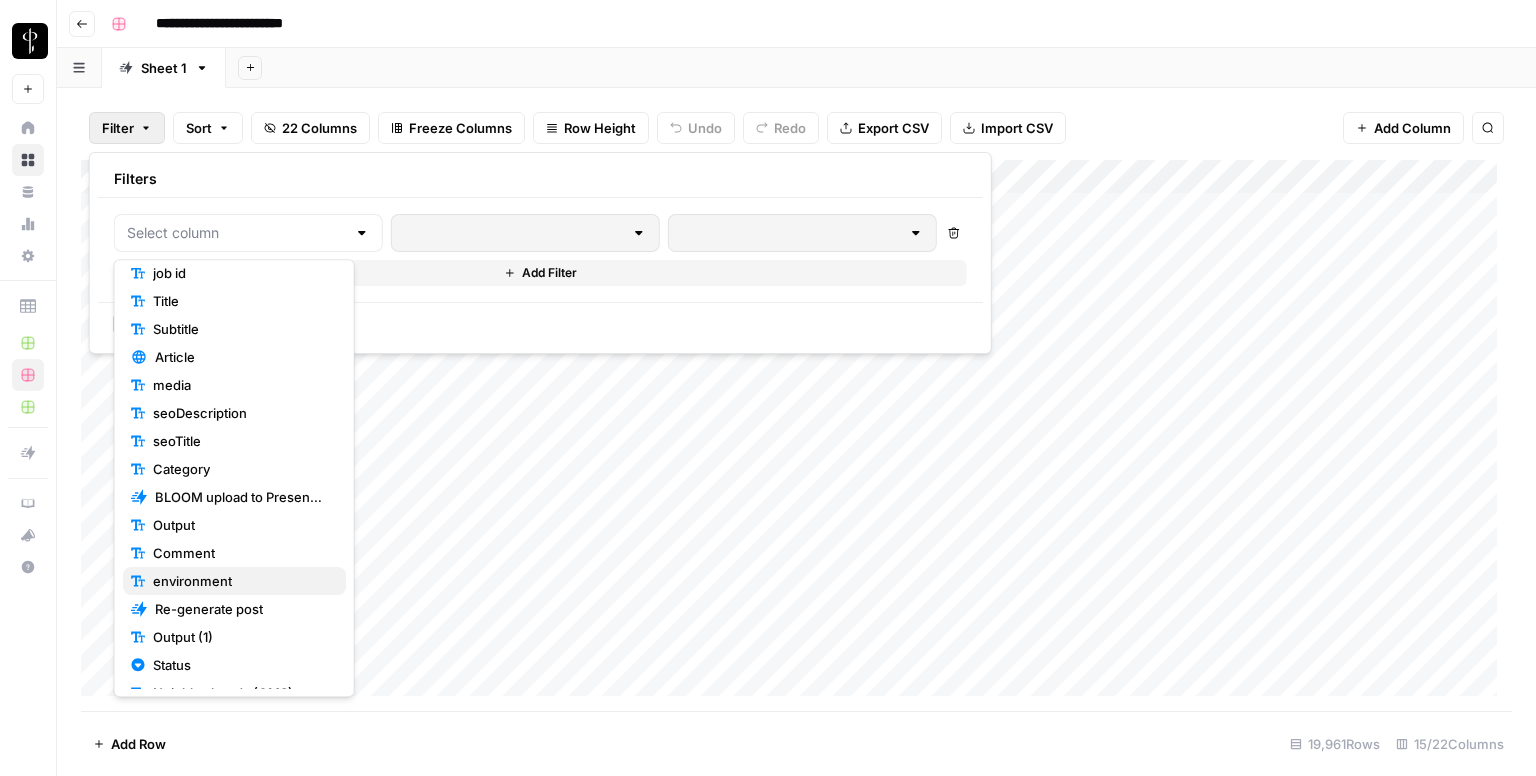 scroll, scrollTop: 100, scrollLeft: 0, axis: vertical 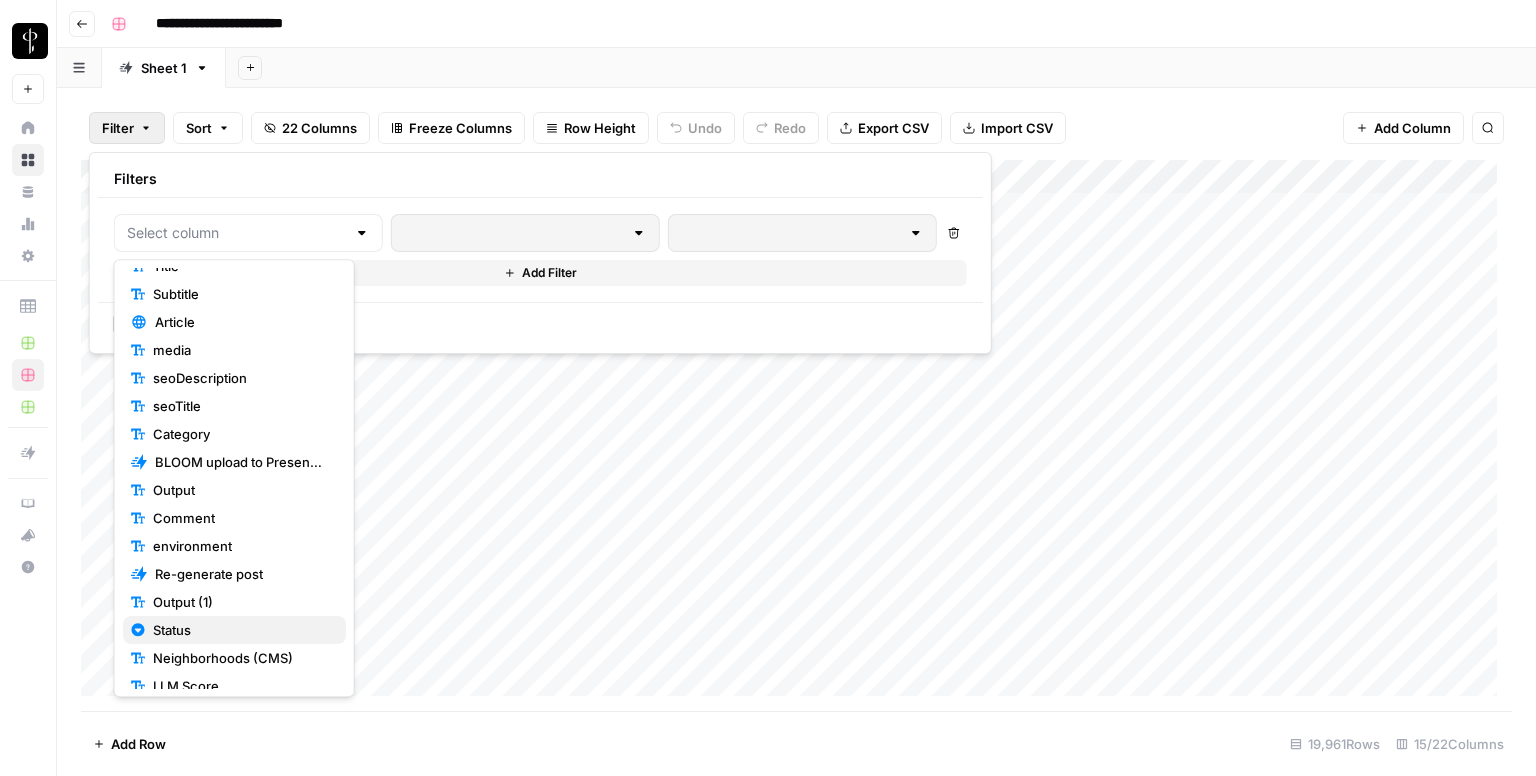 click on "Status" at bounding box center (234, 630) 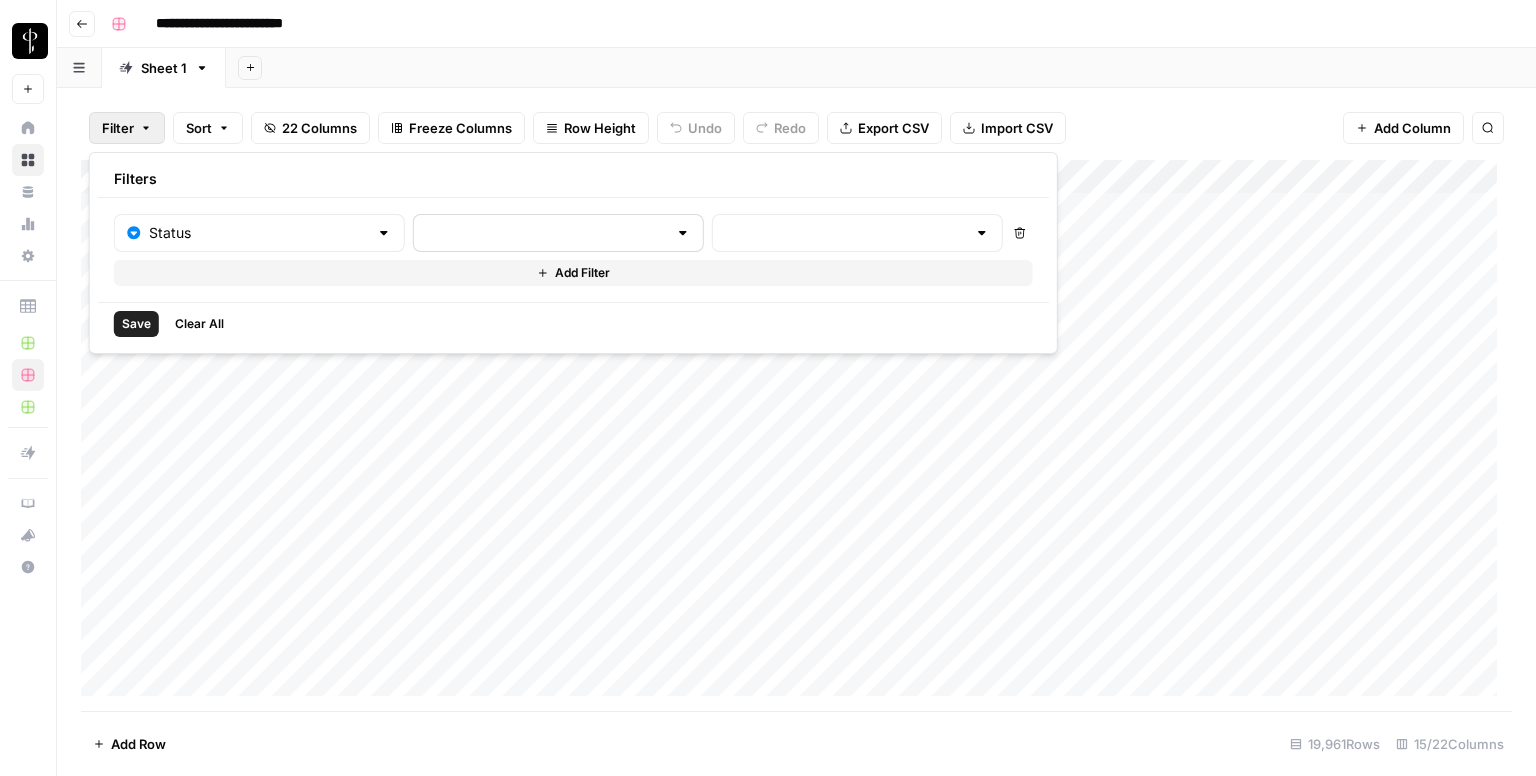 click at bounding box center (558, 233) 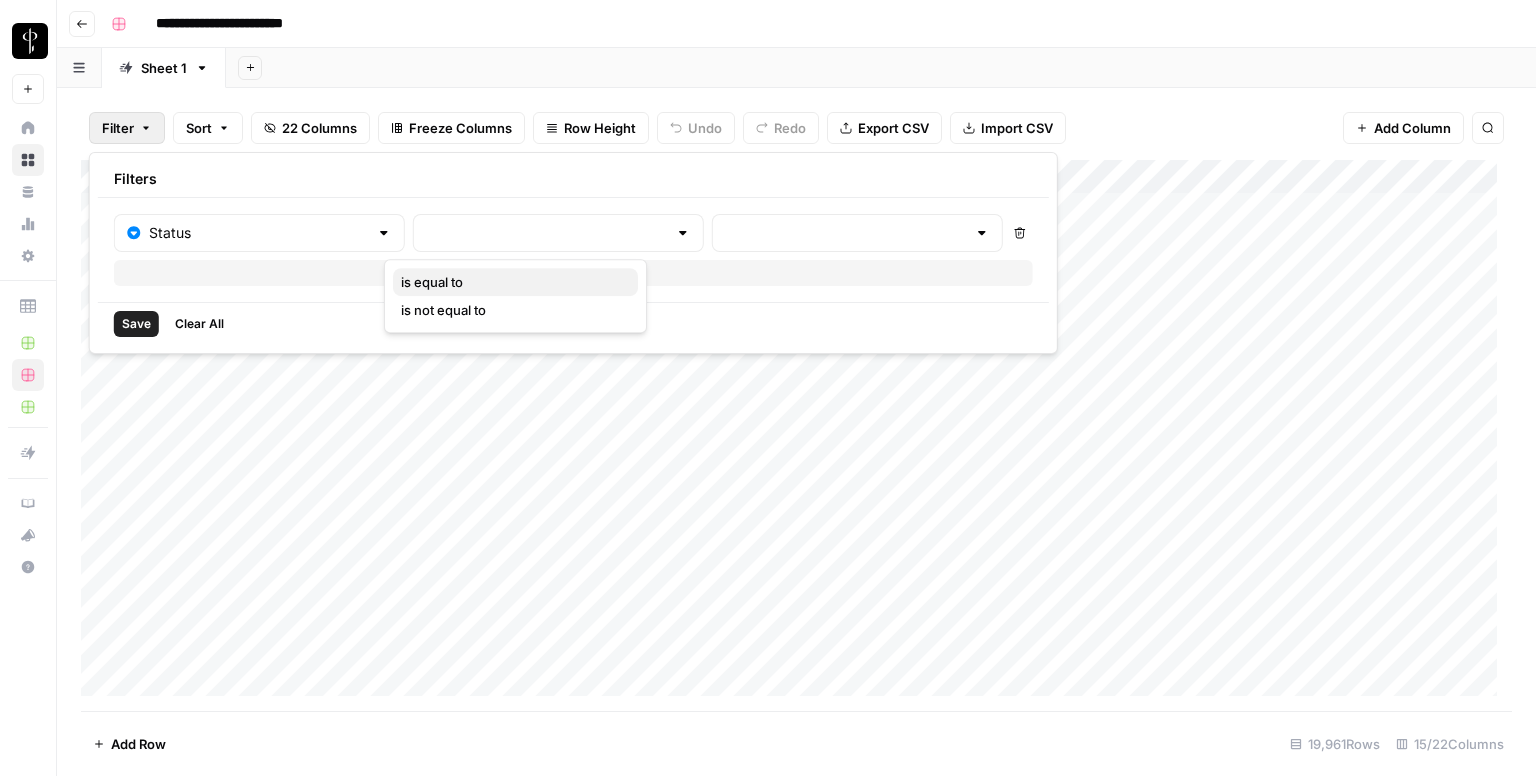 click on "is equal to" at bounding box center (432, 282) 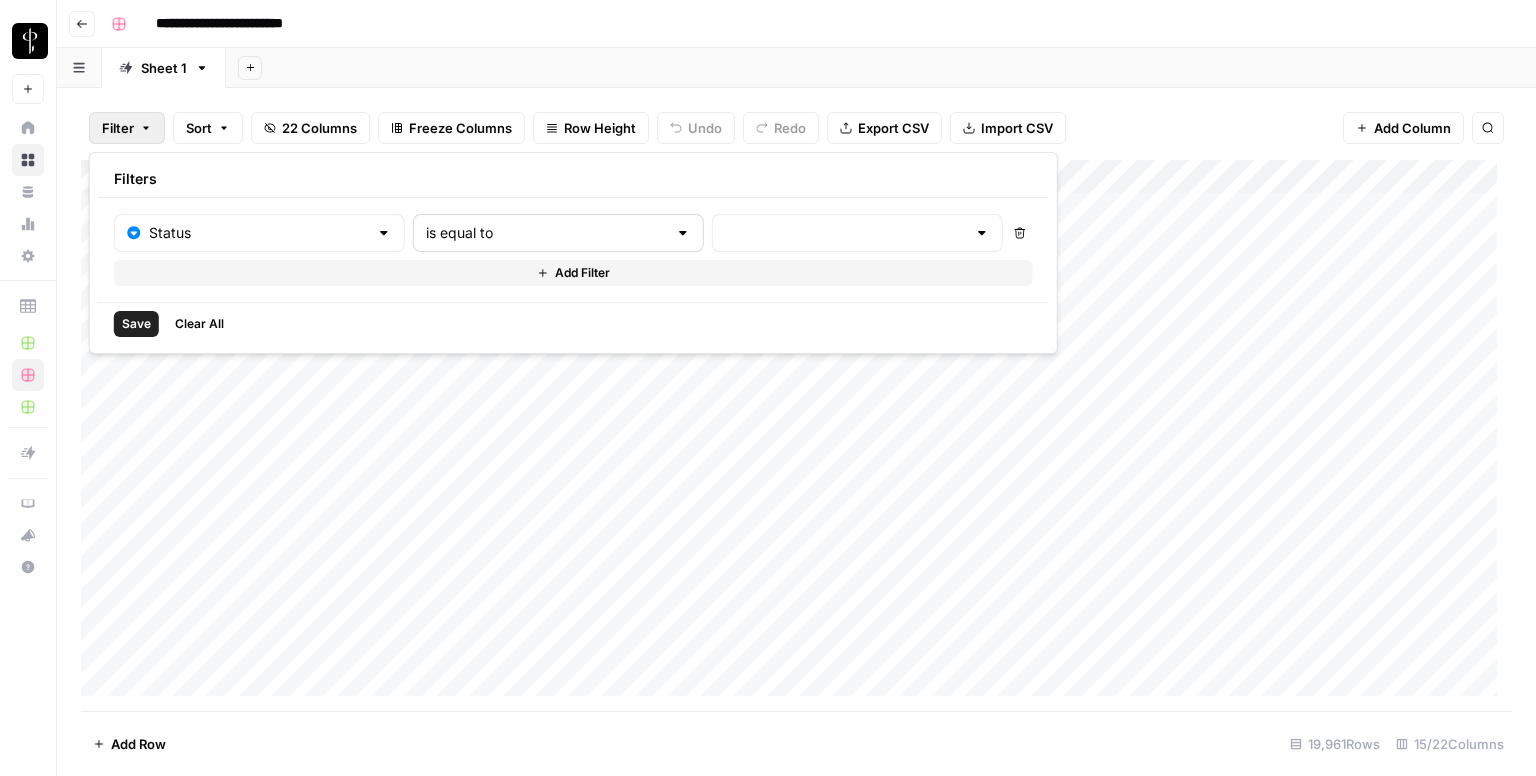 click on "is equal to" at bounding box center [558, 233] 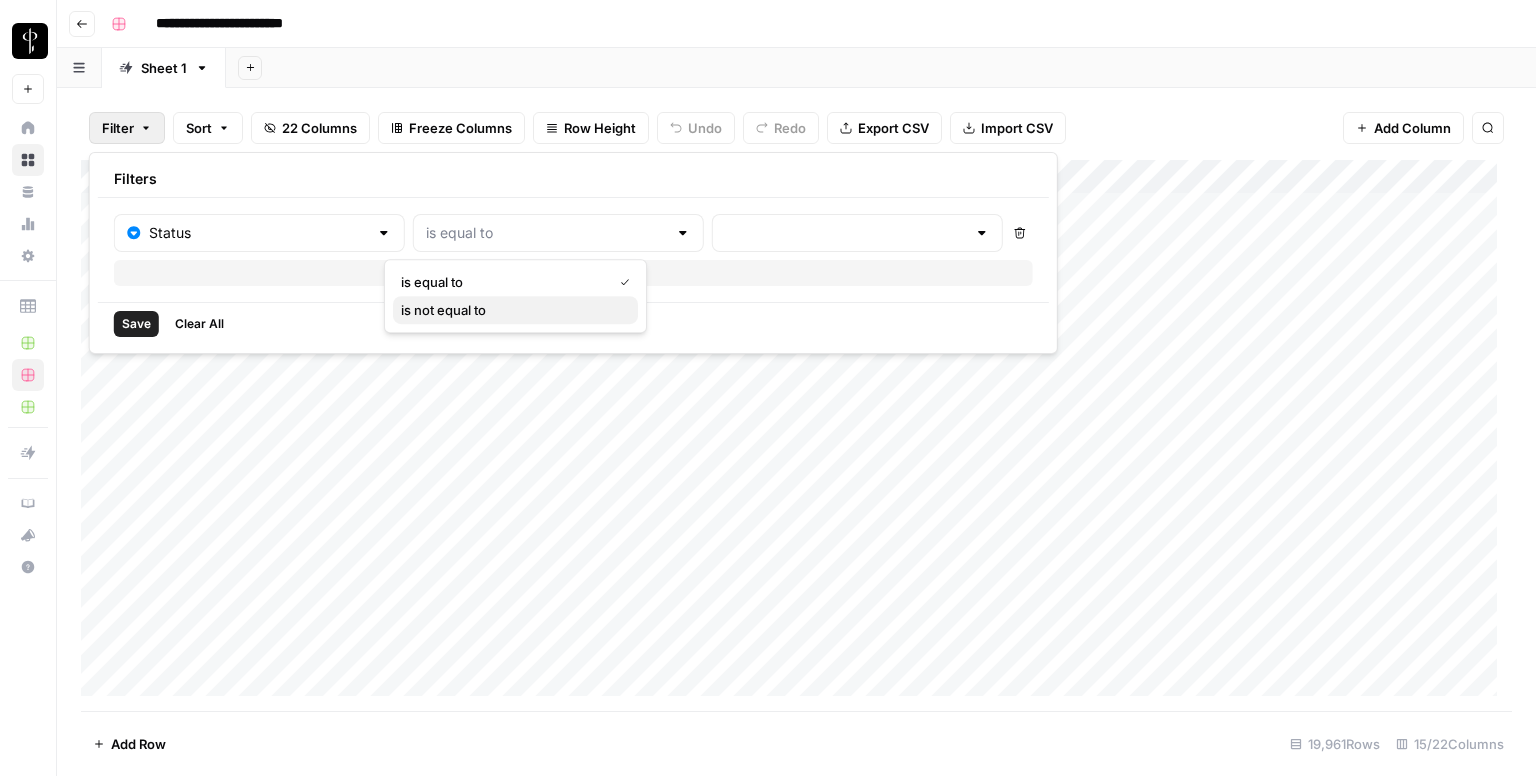 click on "is not equal to" at bounding box center [443, 310] 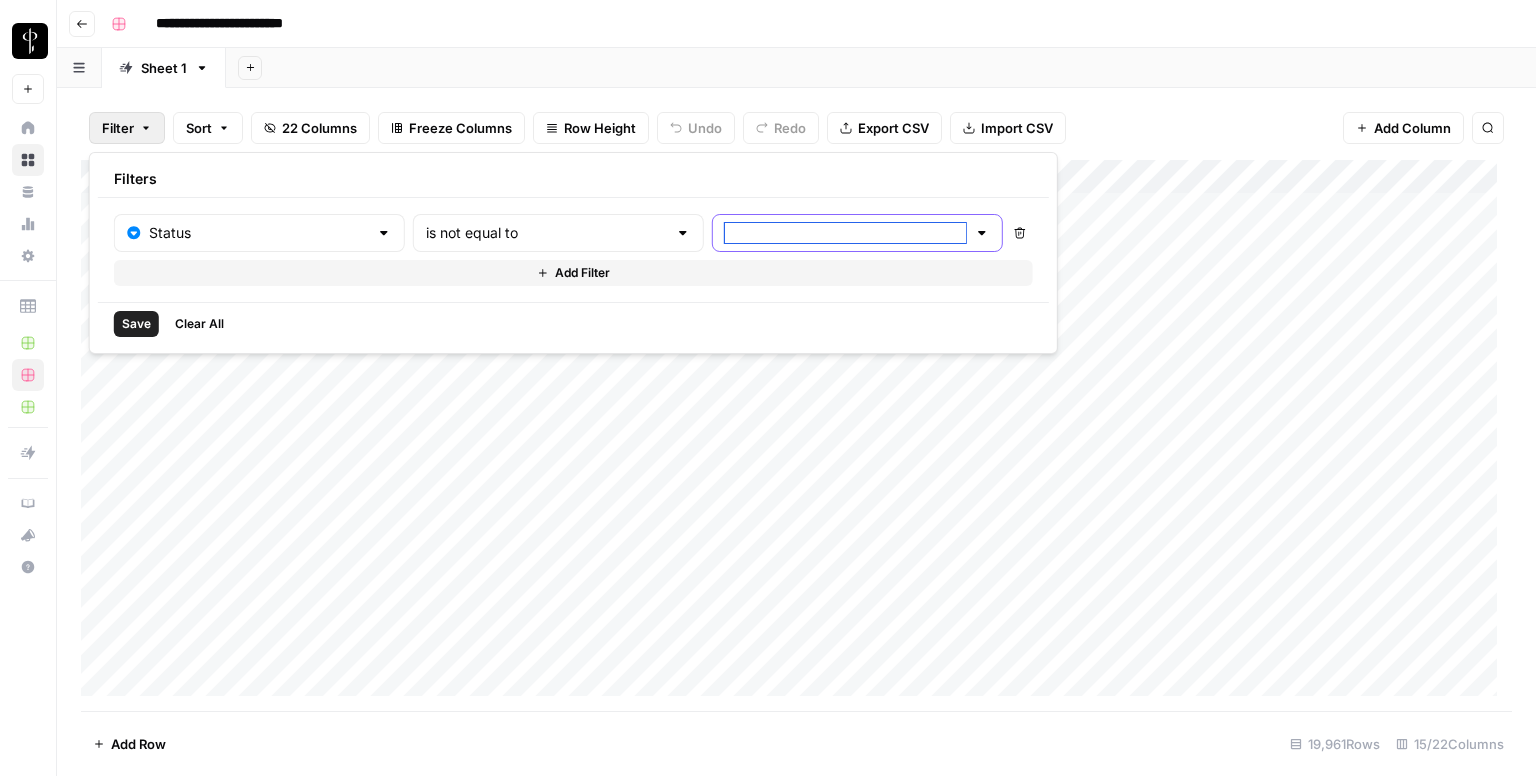 click at bounding box center [845, 233] 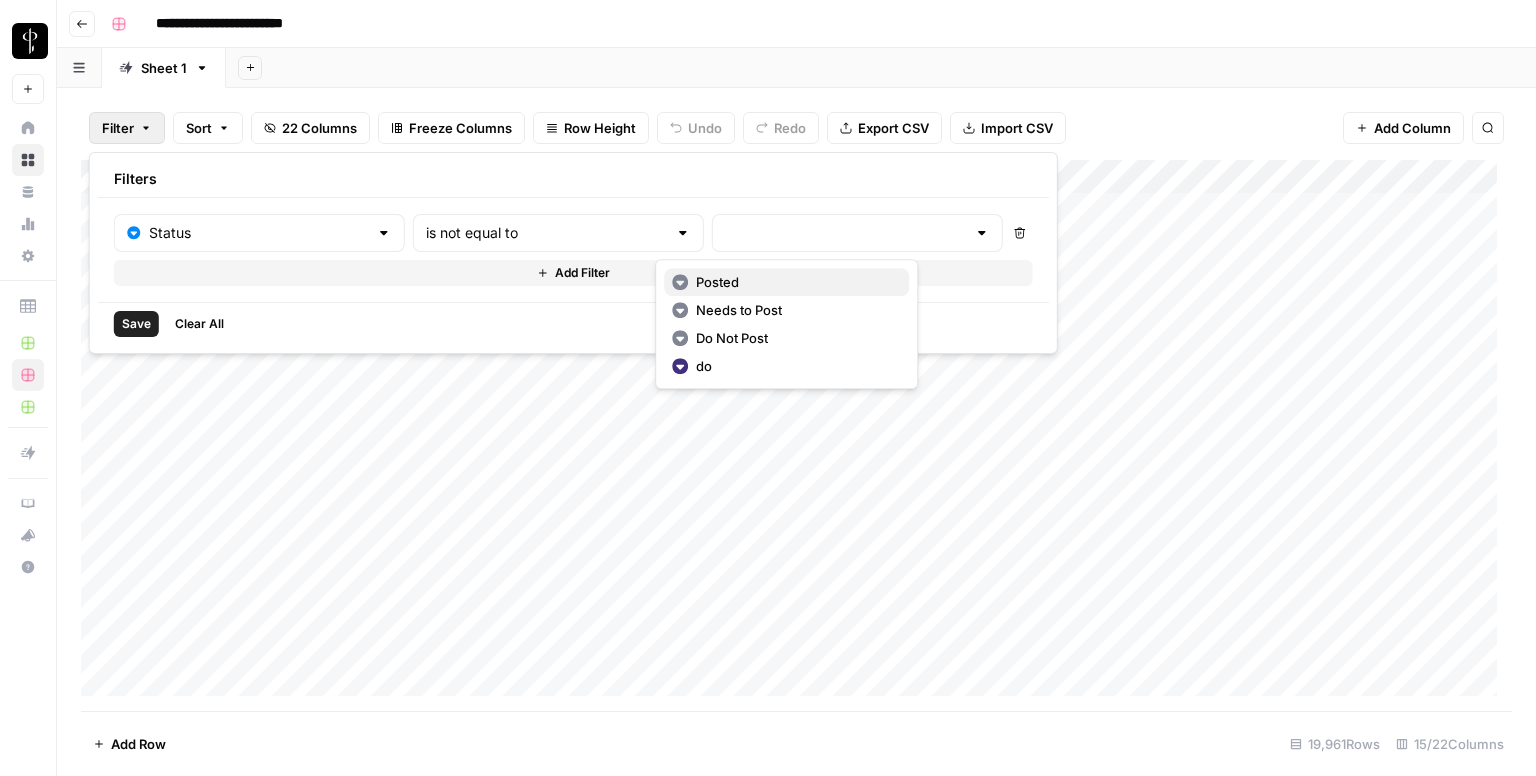 click on "Posted" at bounding box center [717, 282] 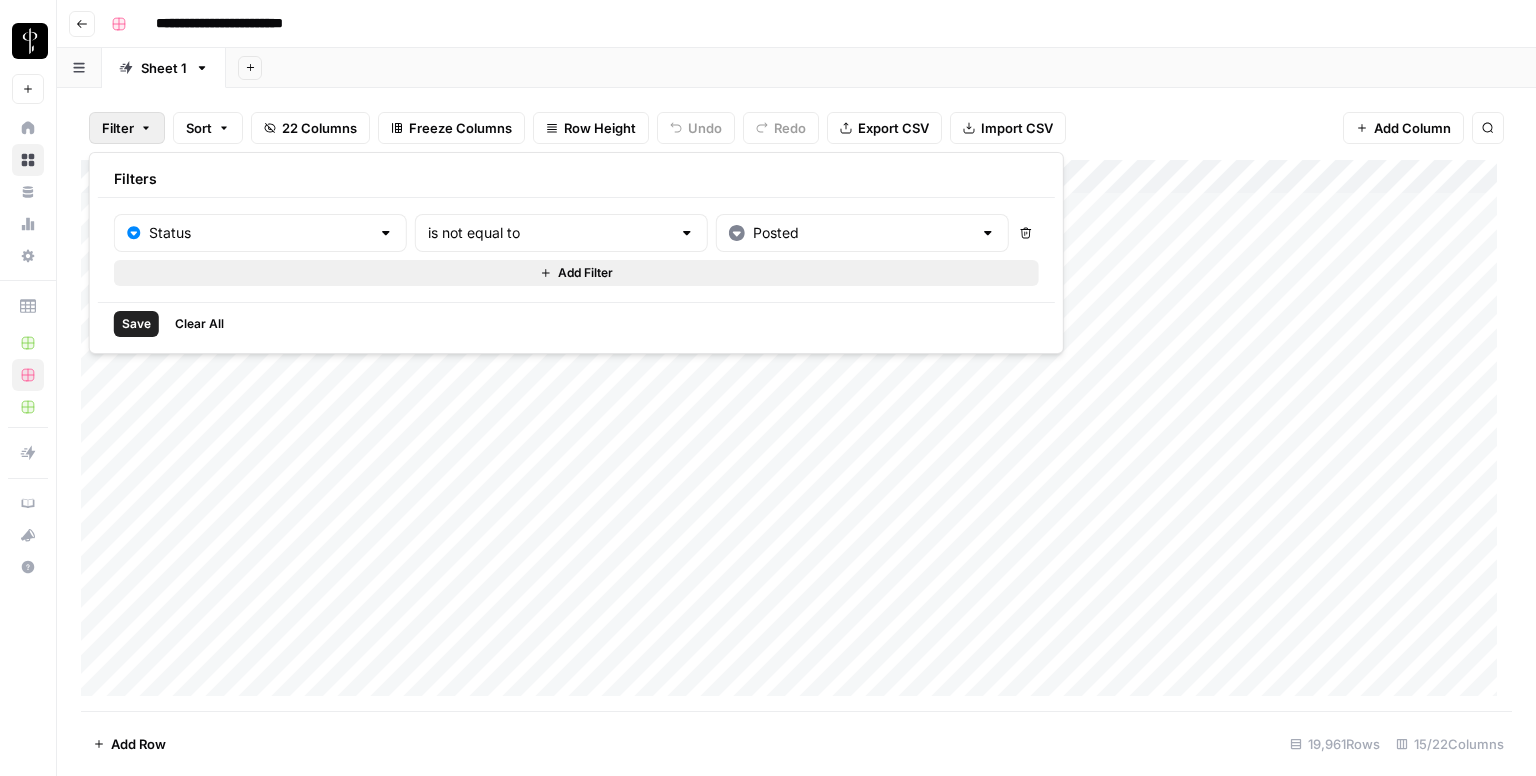 click on "Add Filter" at bounding box center (576, 273) 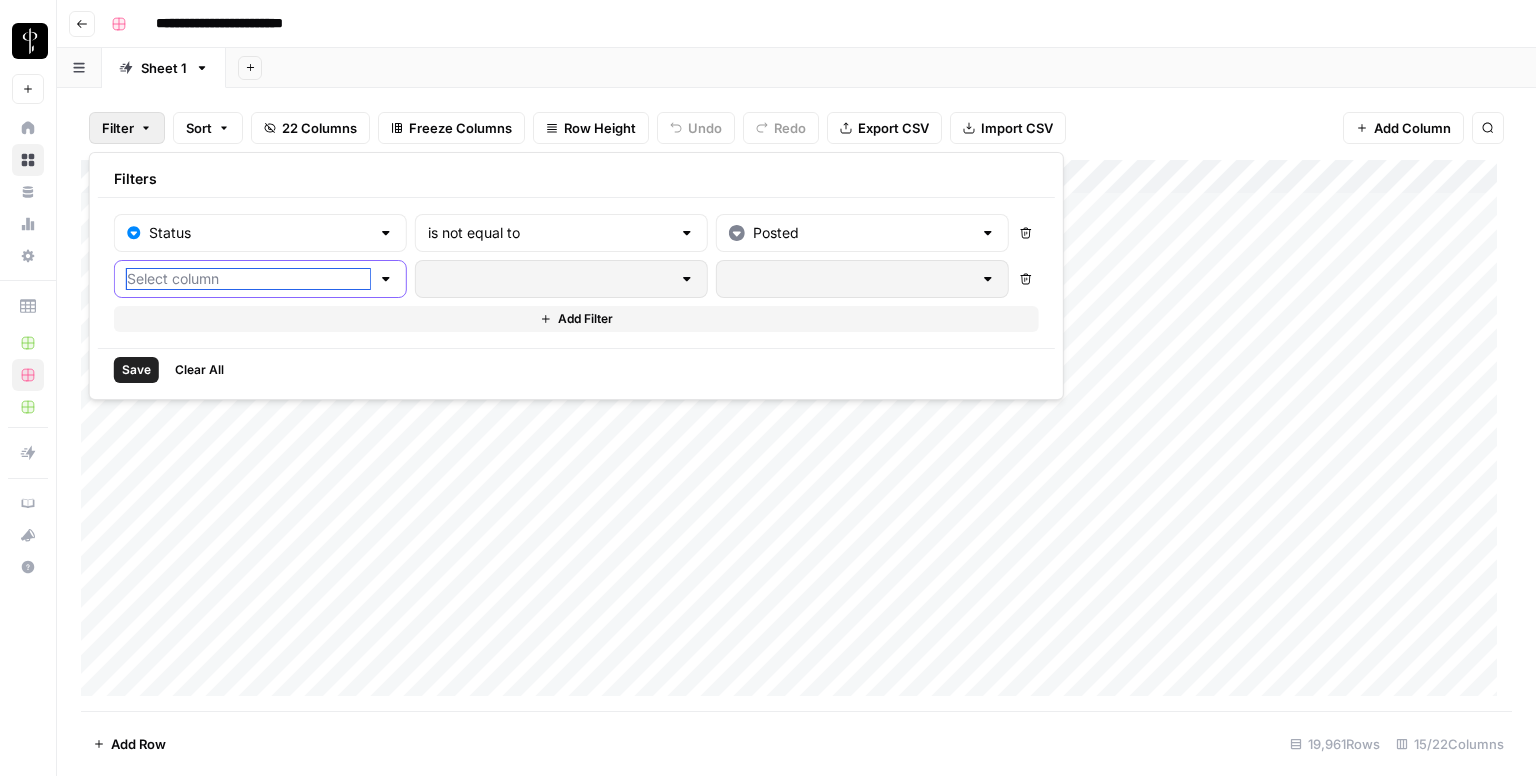 click at bounding box center (248, 279) 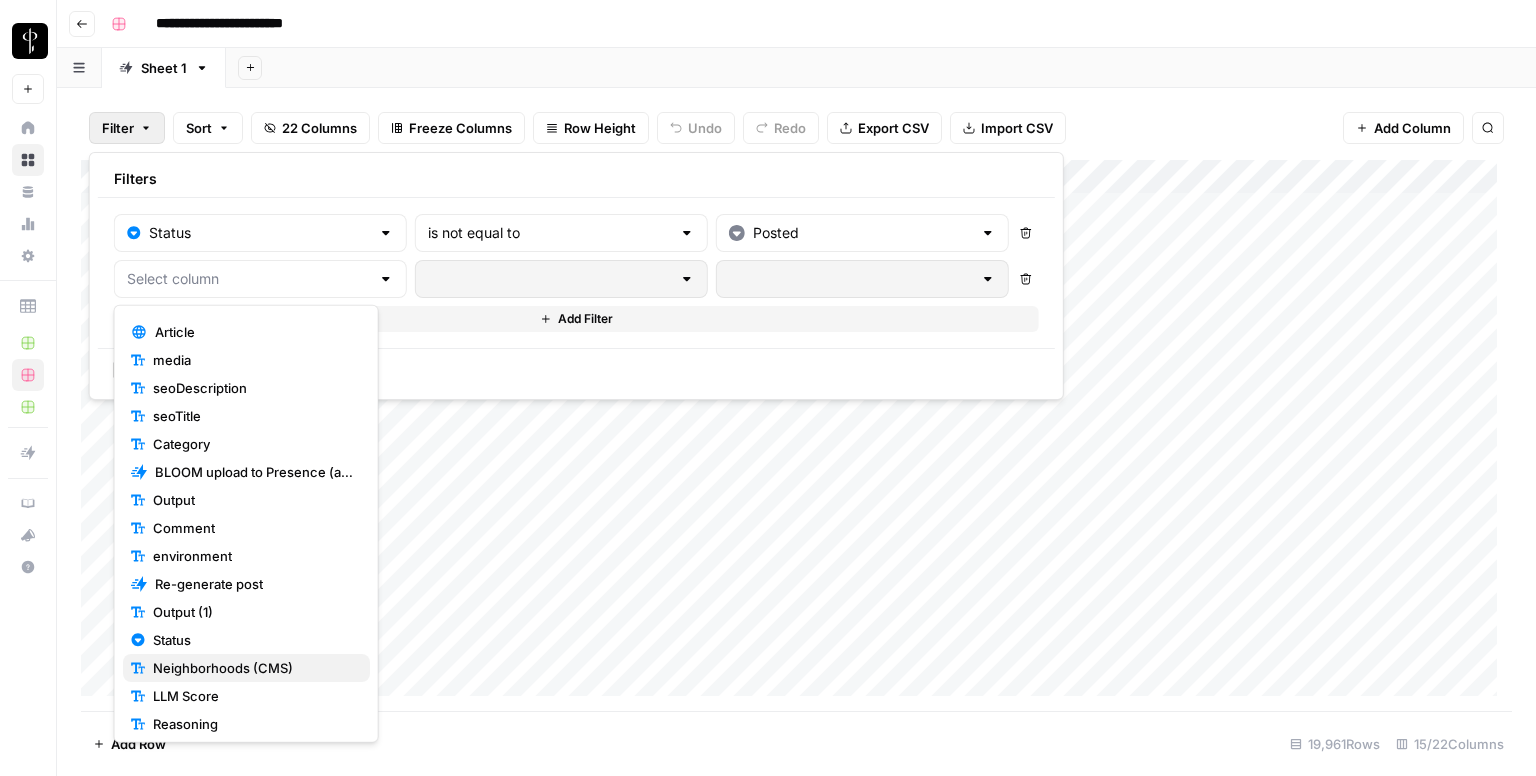 scroll, scrollTop: 140, scrollLeft: 0, axis: vertical 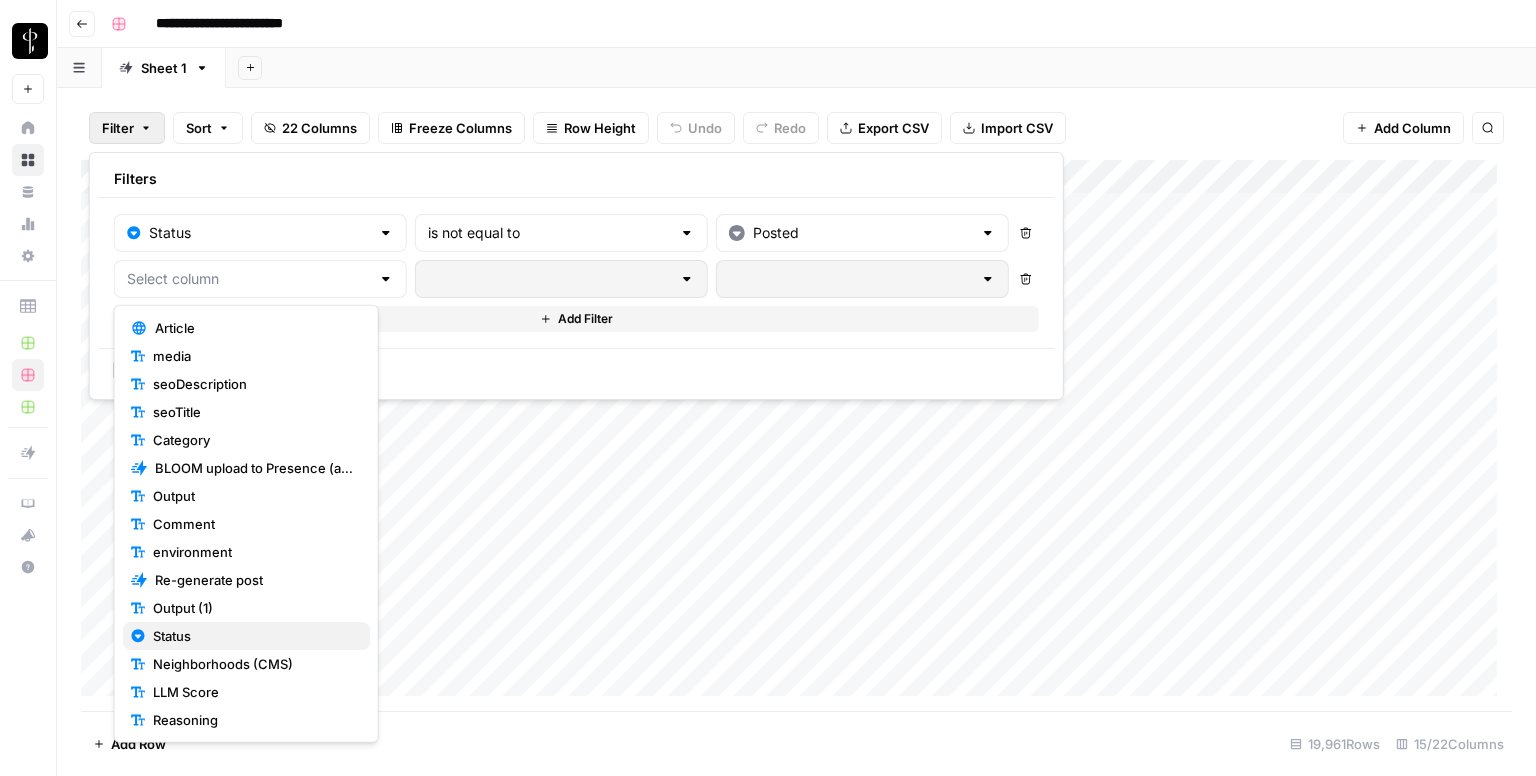 click on "Status" at bounding box center (246, 636) 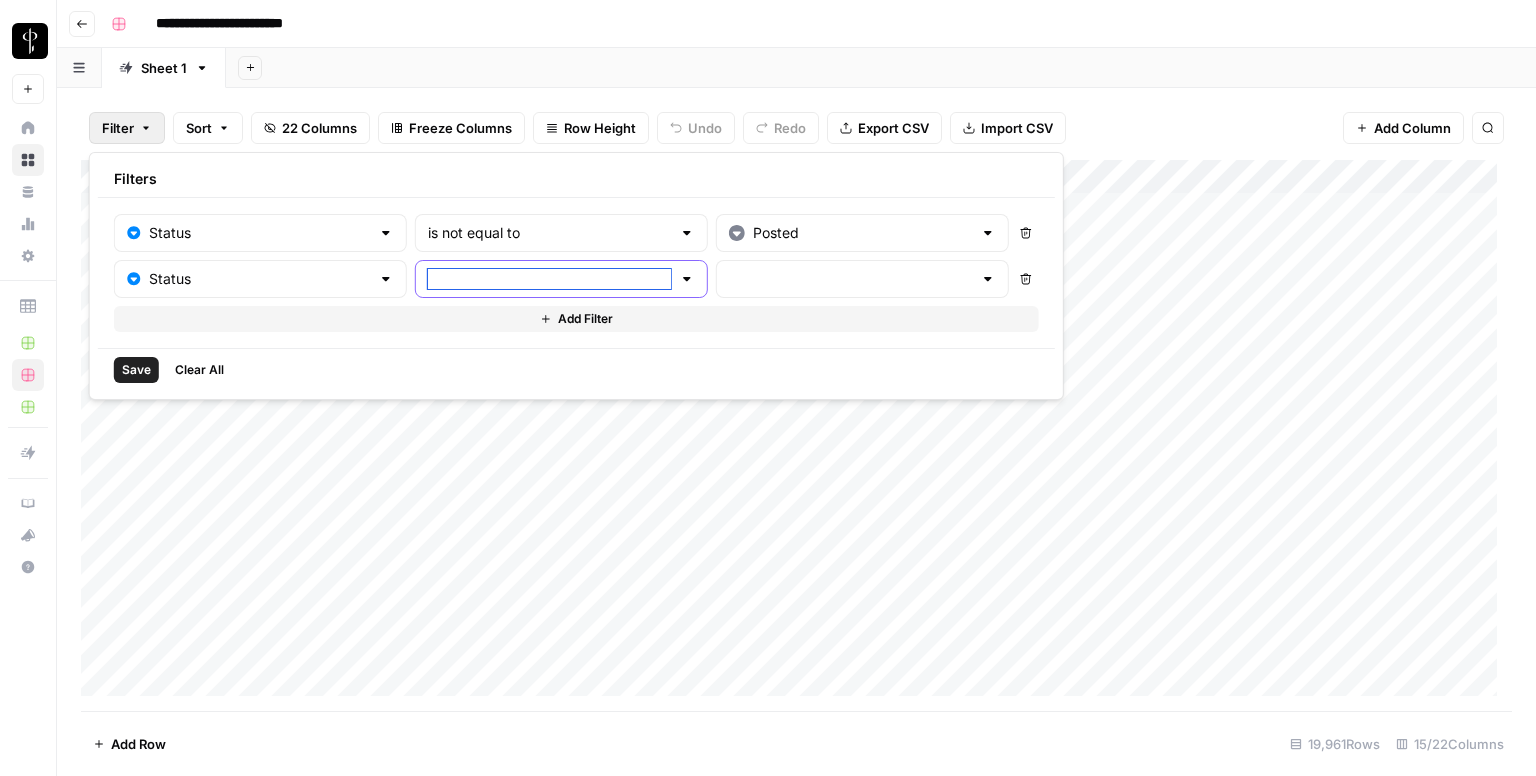 click at bounding box center [549, 279] 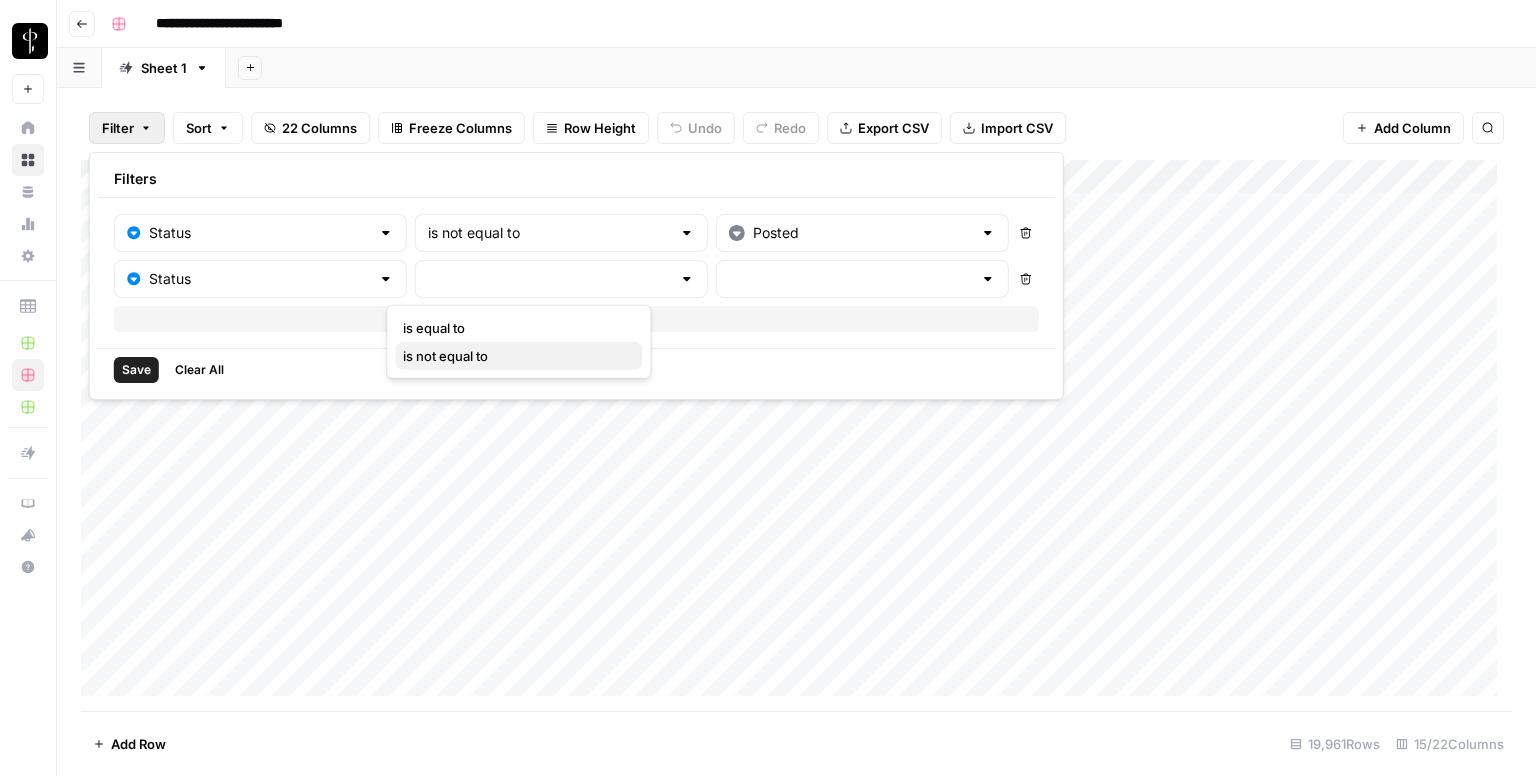 click on "is not equal to" at bounding box center [445, 356] 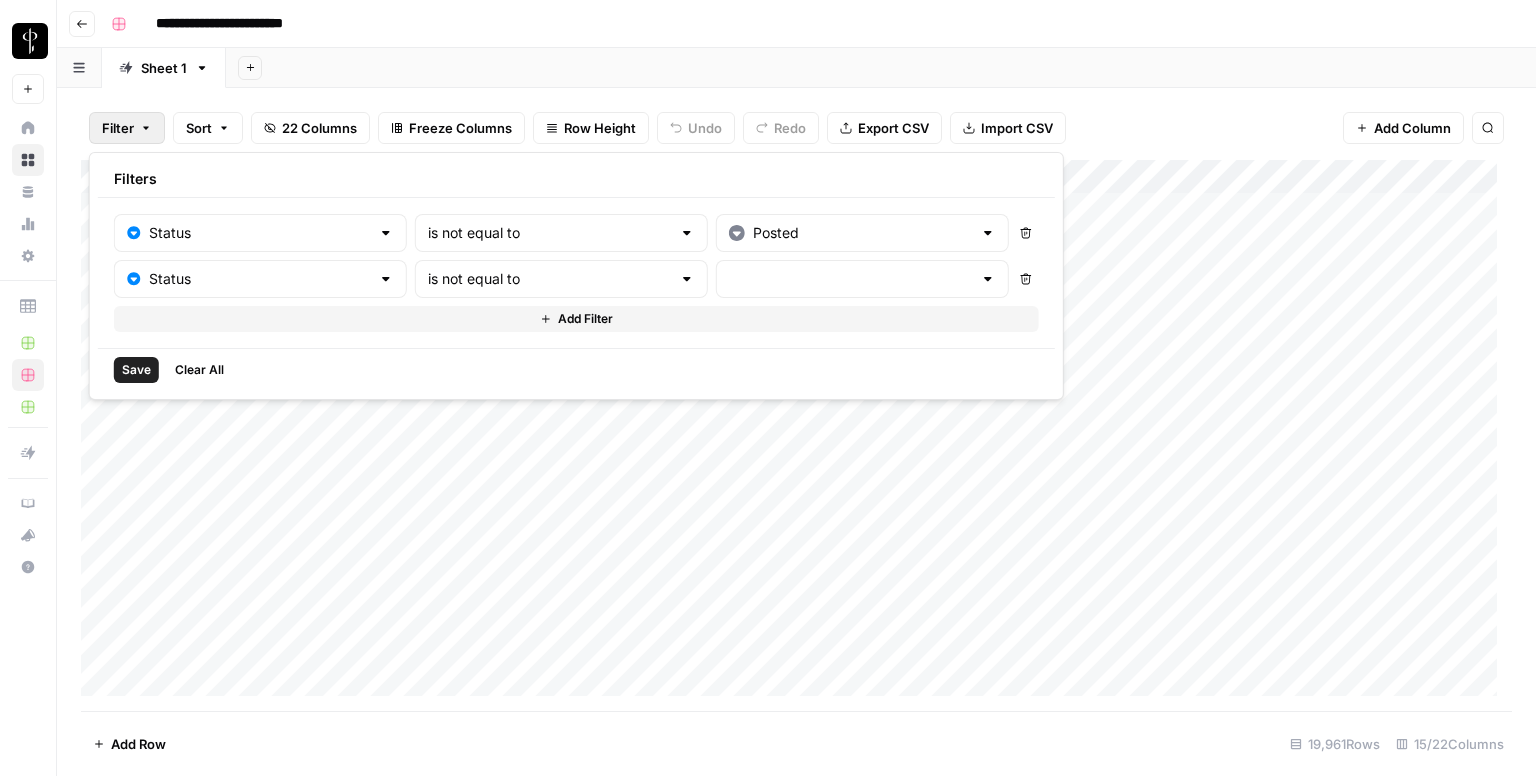 type on "is not equal to" 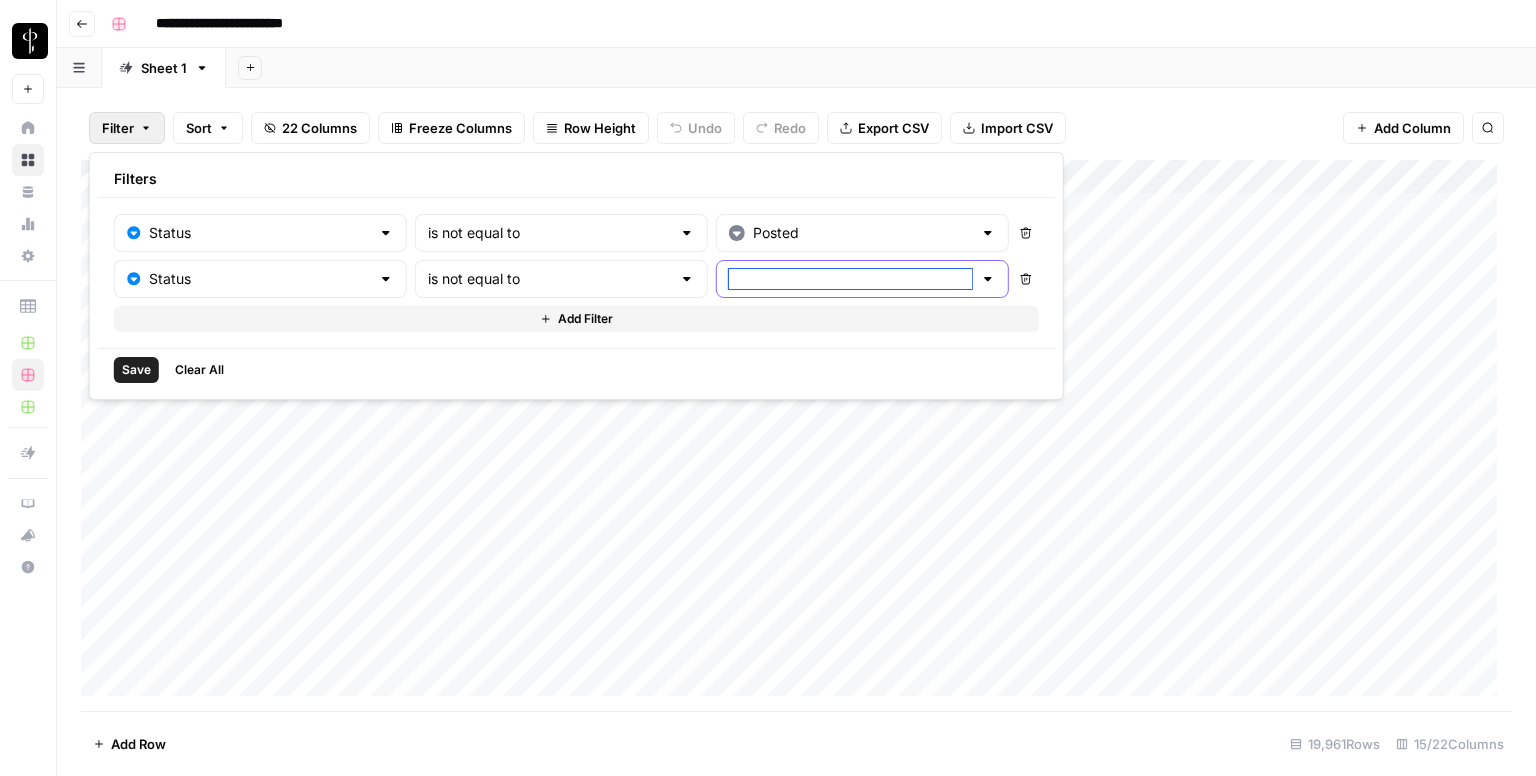 click at bounding box center (850, 279) 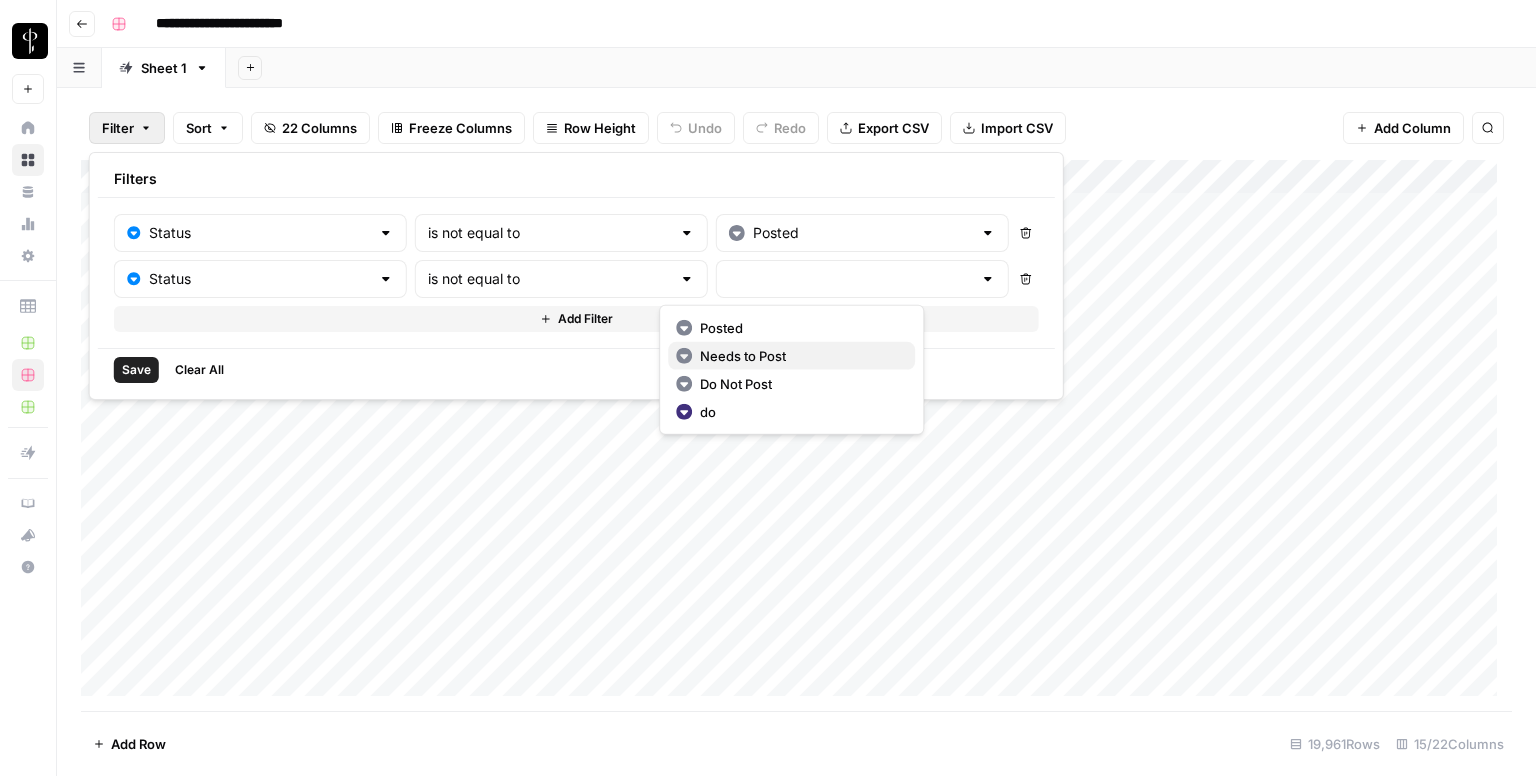 click on "Needs to Post" at bounding box center (743, 356) 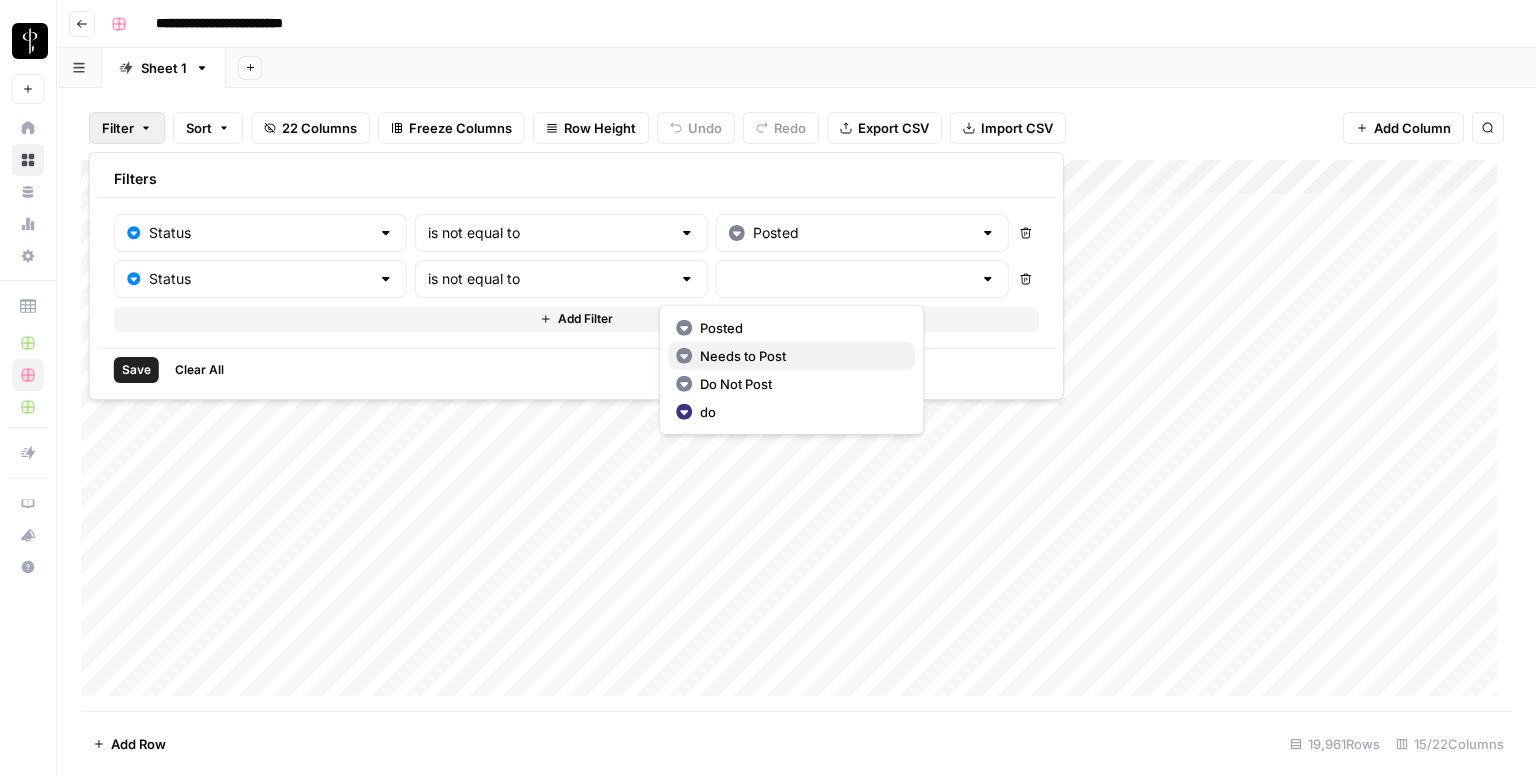 type on "Needs to Post" 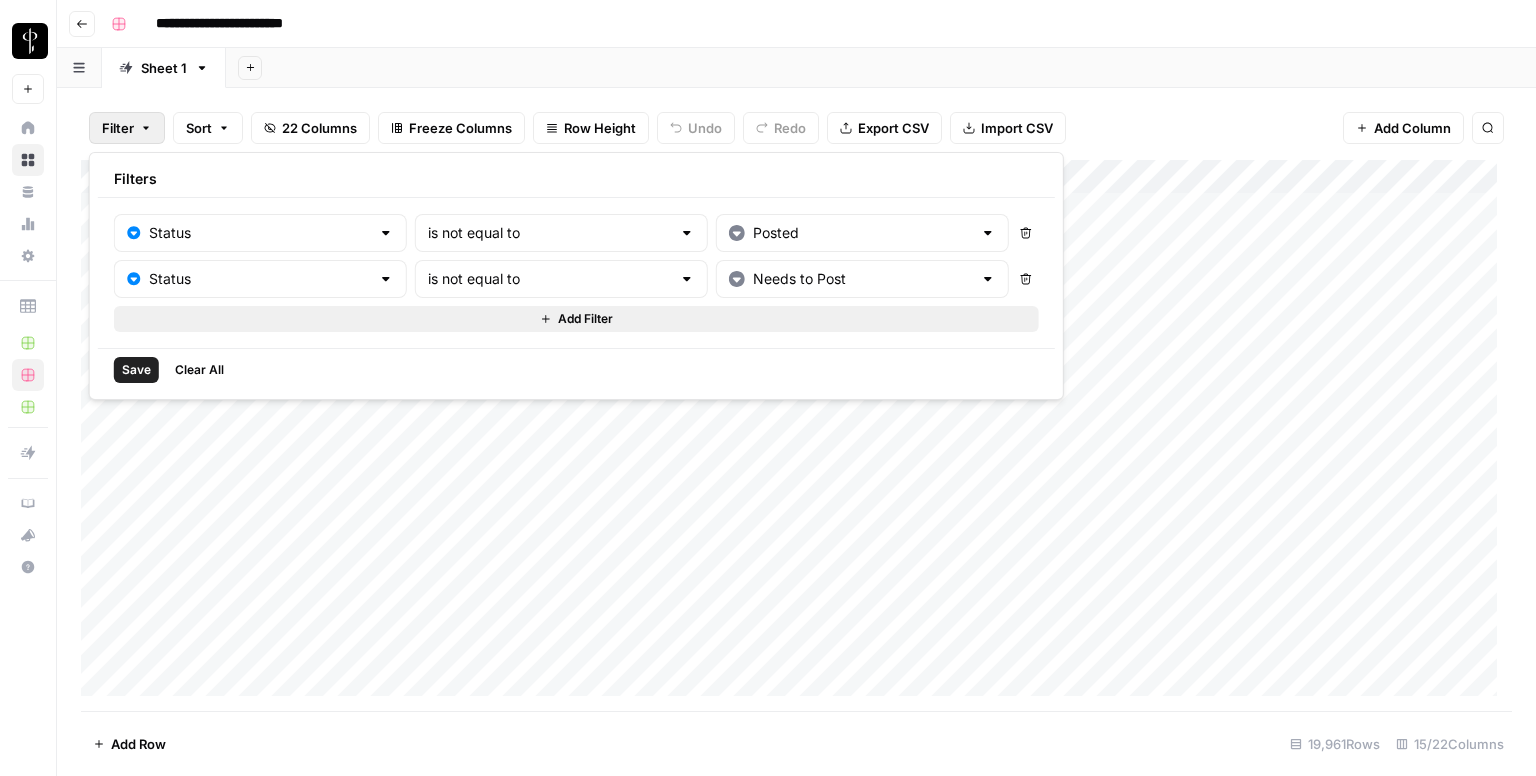click on "Add Filter" at bounding box center (576, 319) 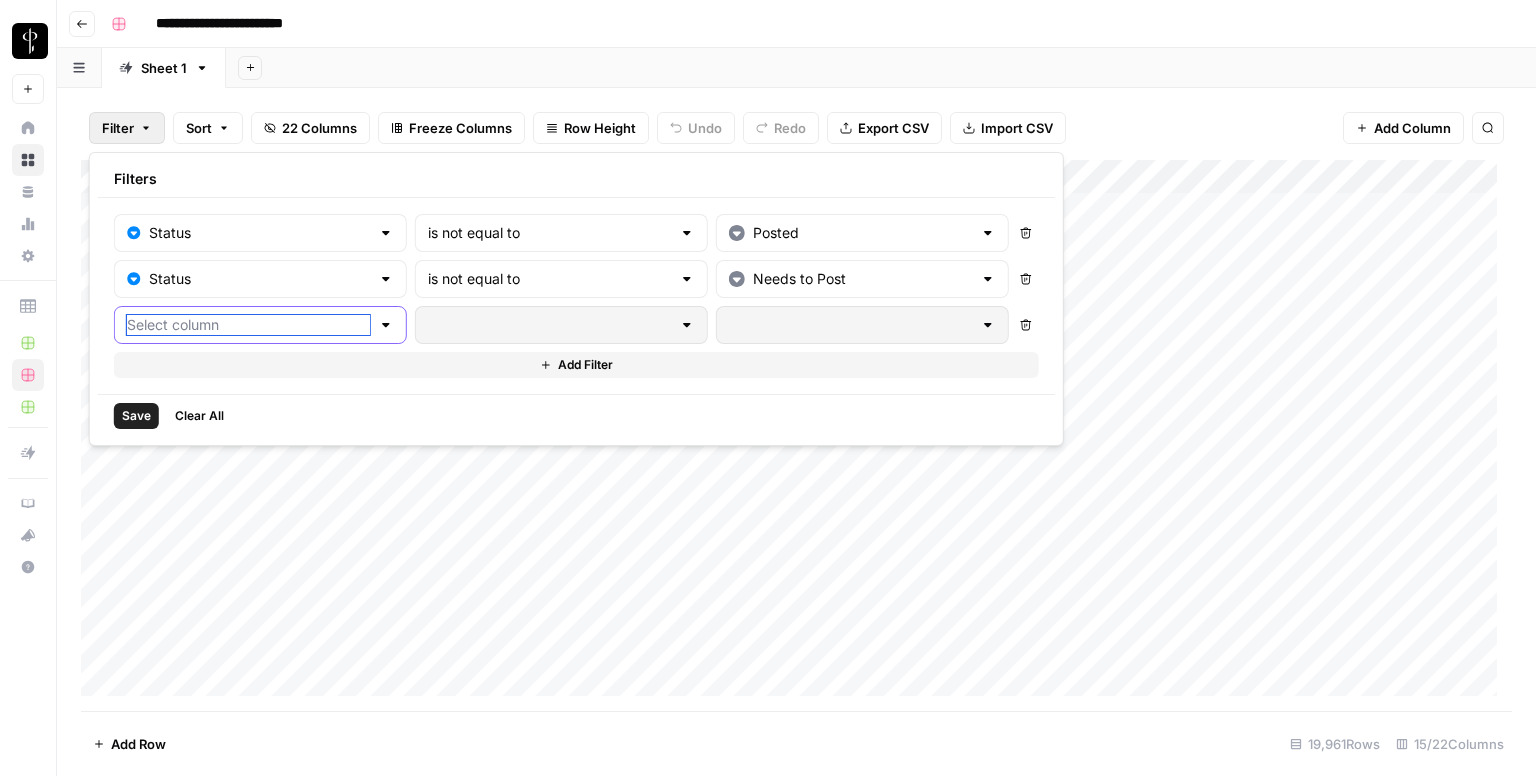 click at bounding box center [248, 325] 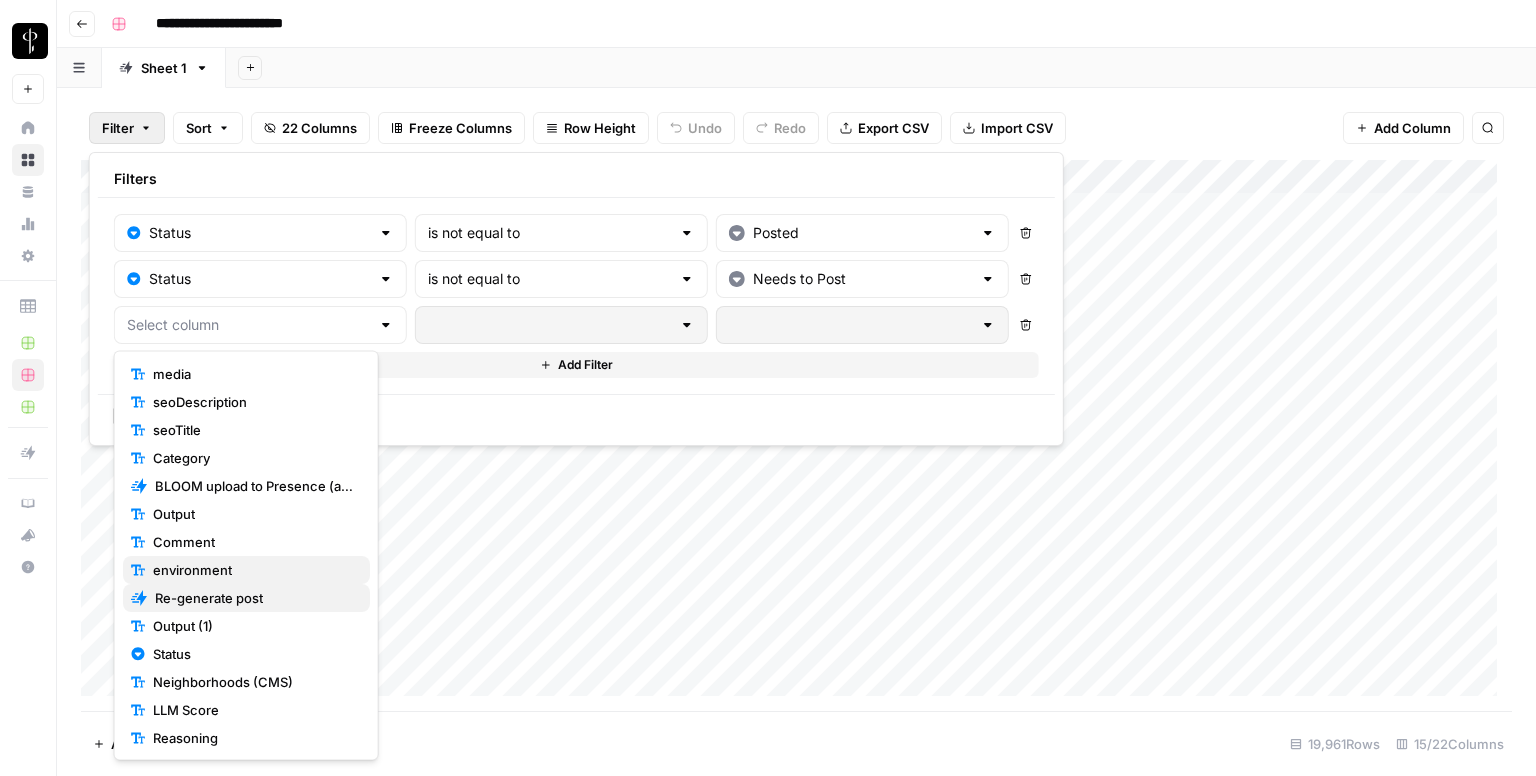 scroll, scrollTop: 168, scrollLeft: 0, axis: vertical 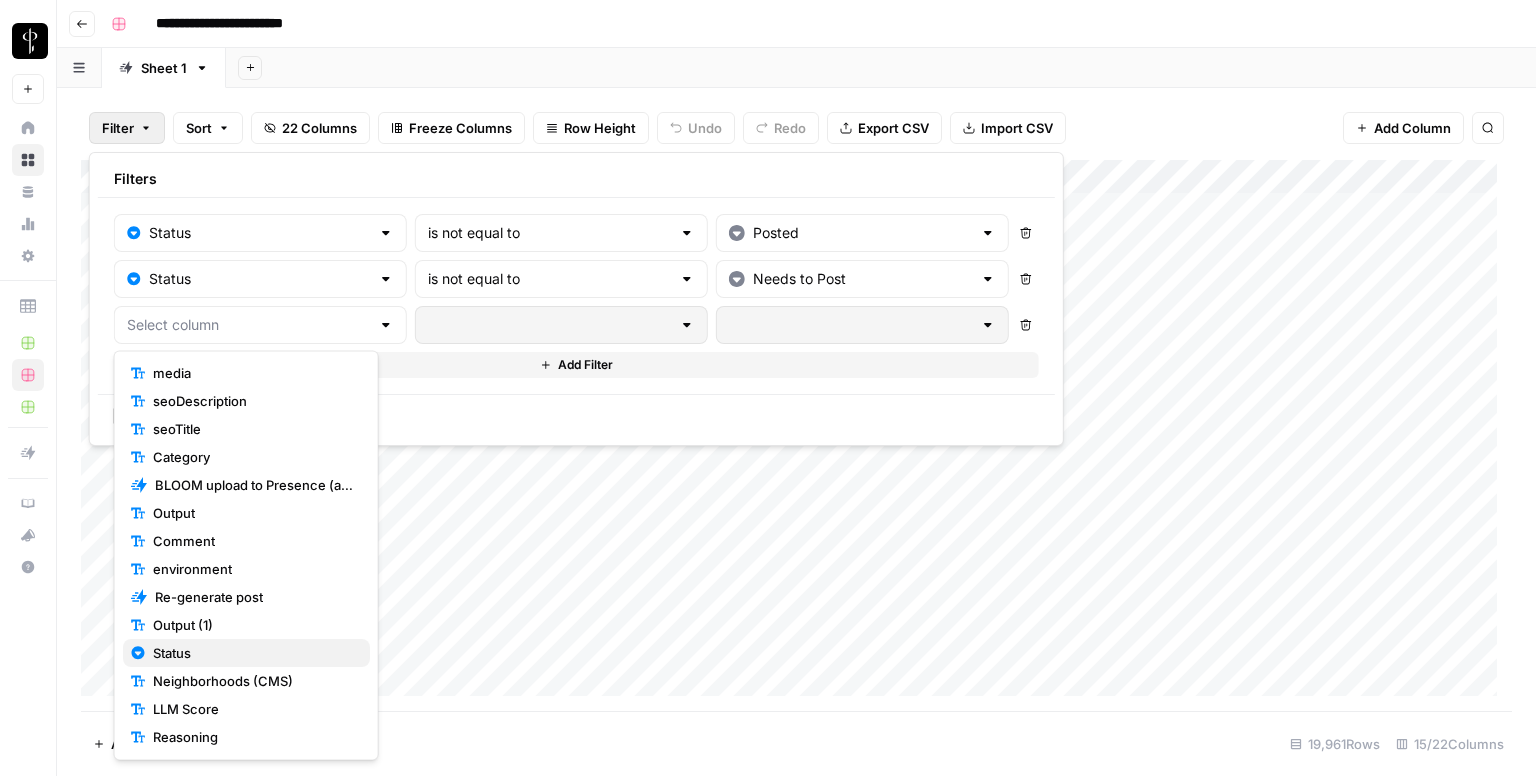 click on "Status" at bounding box center (246, 653) 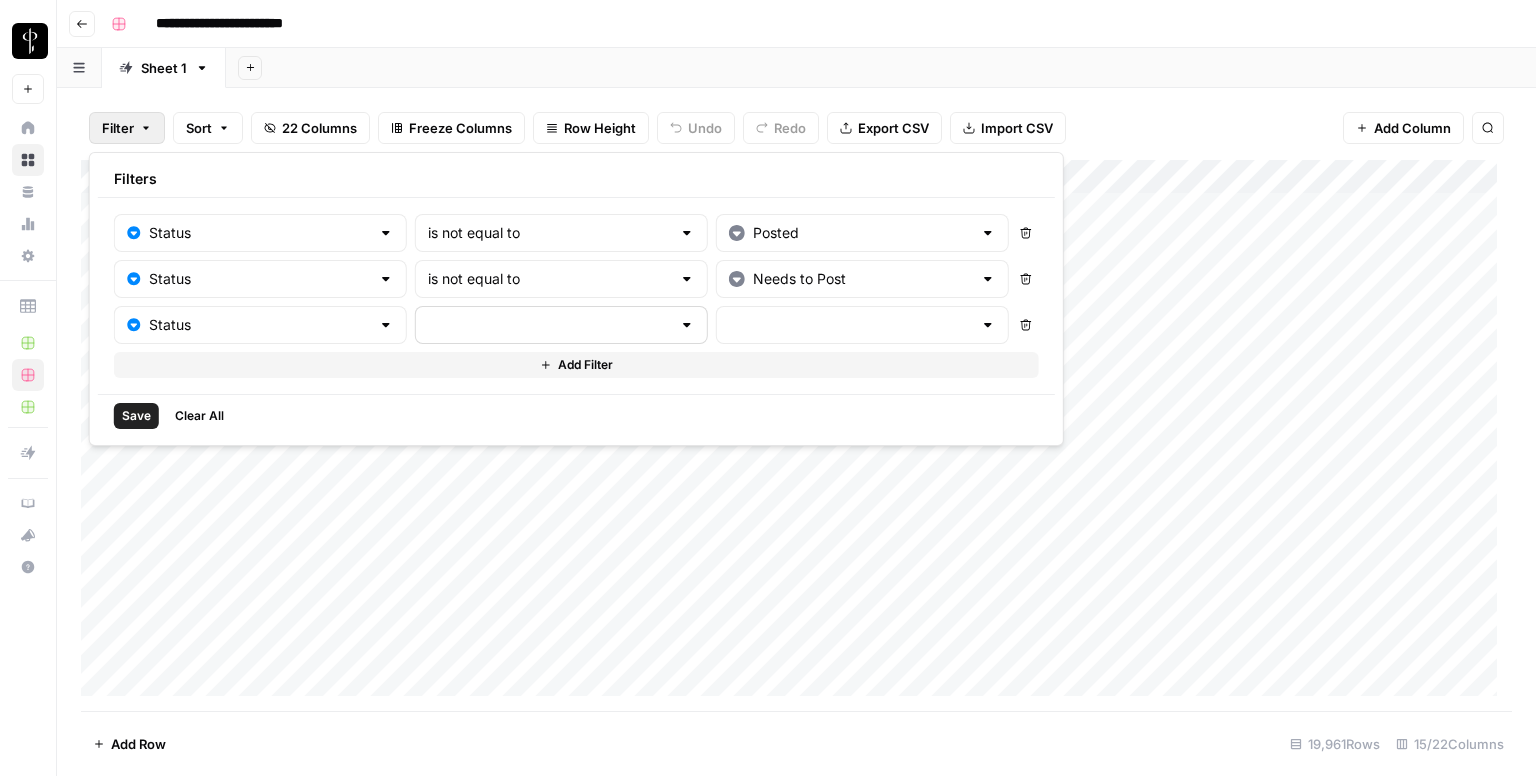 click at bounding box center [561, 325] 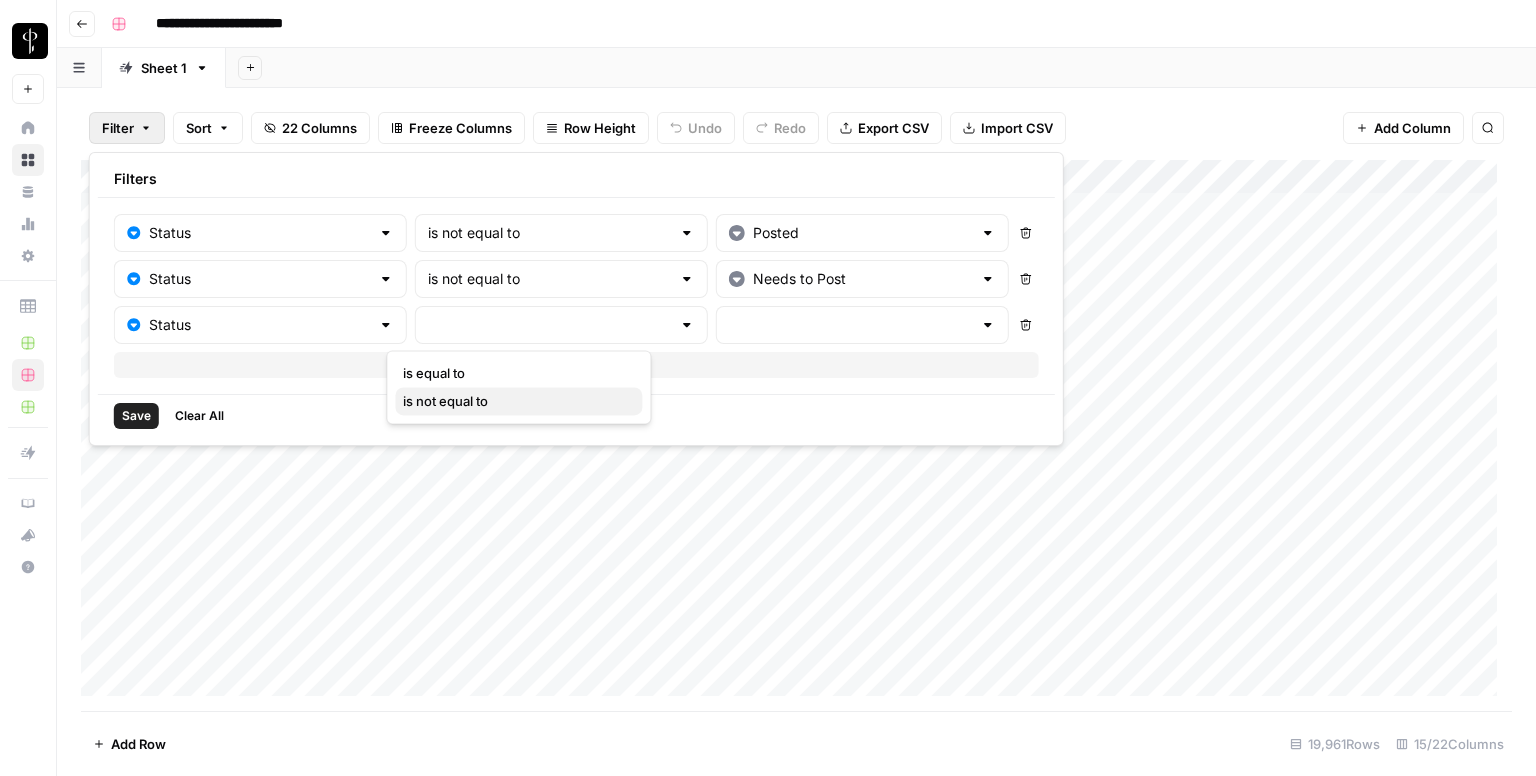 click on "is not equal to" at bounding box center [445, 401] 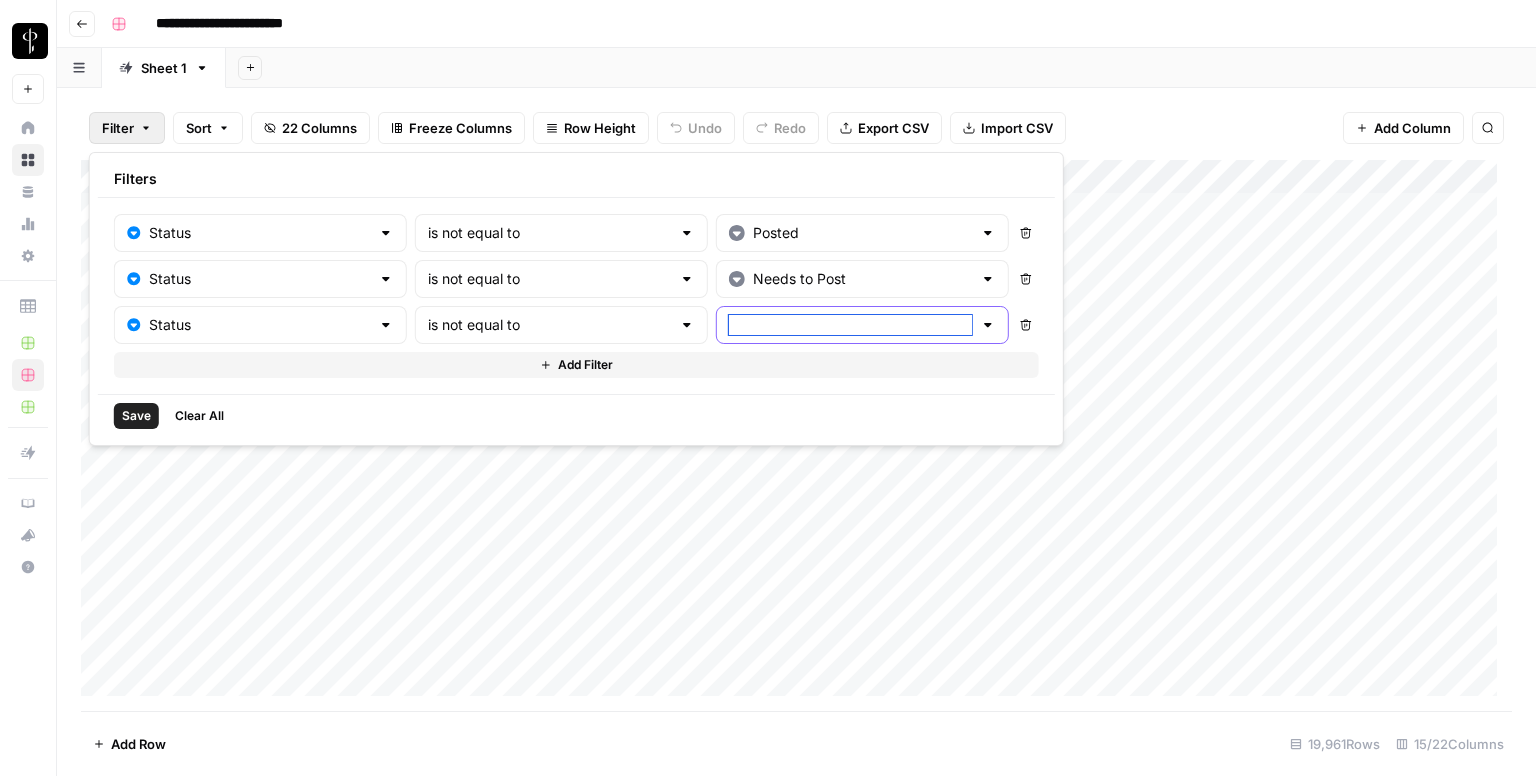 click at bounding box center [850, 325] 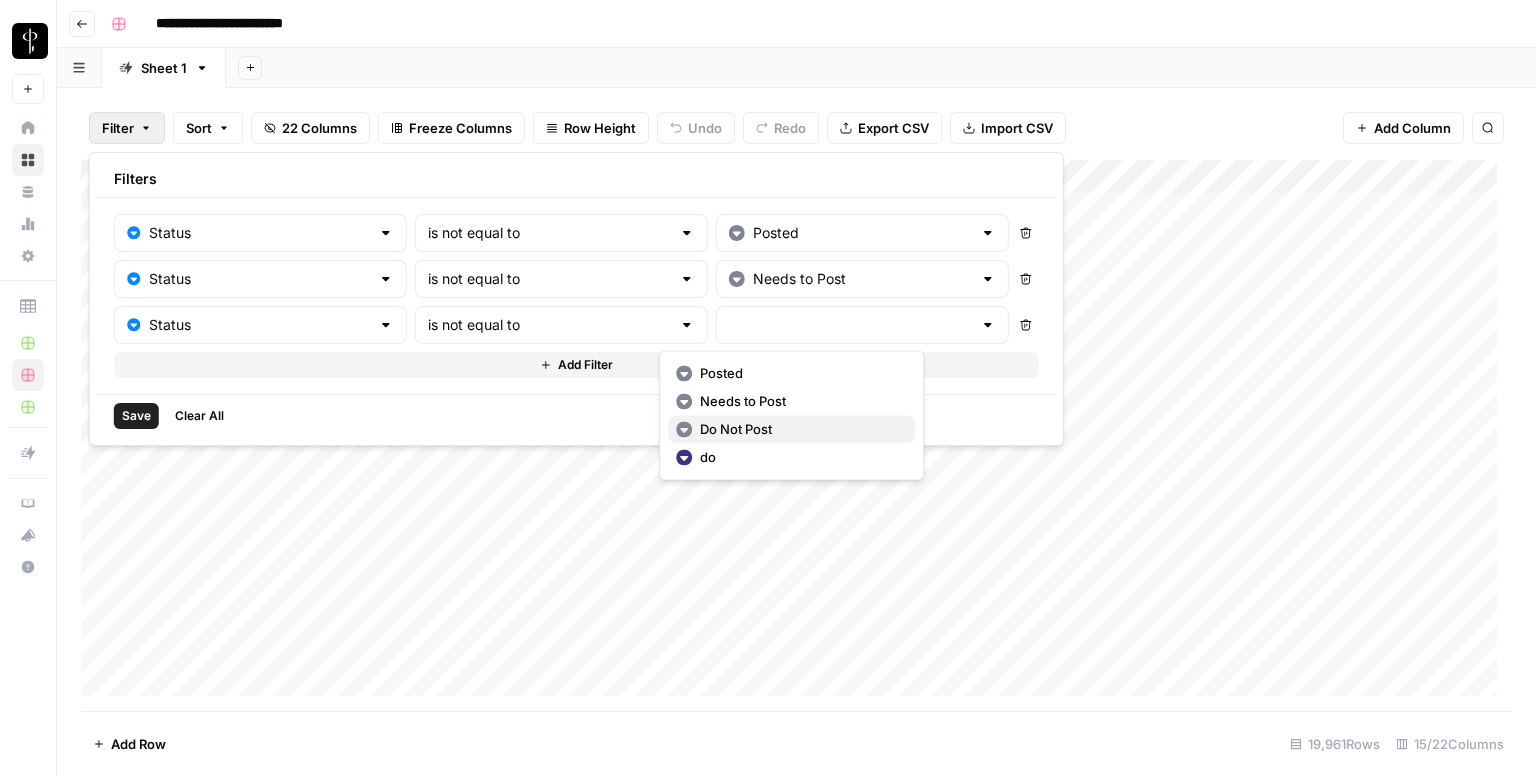 click on "Do Not Post" at bounding box center (736, 429) 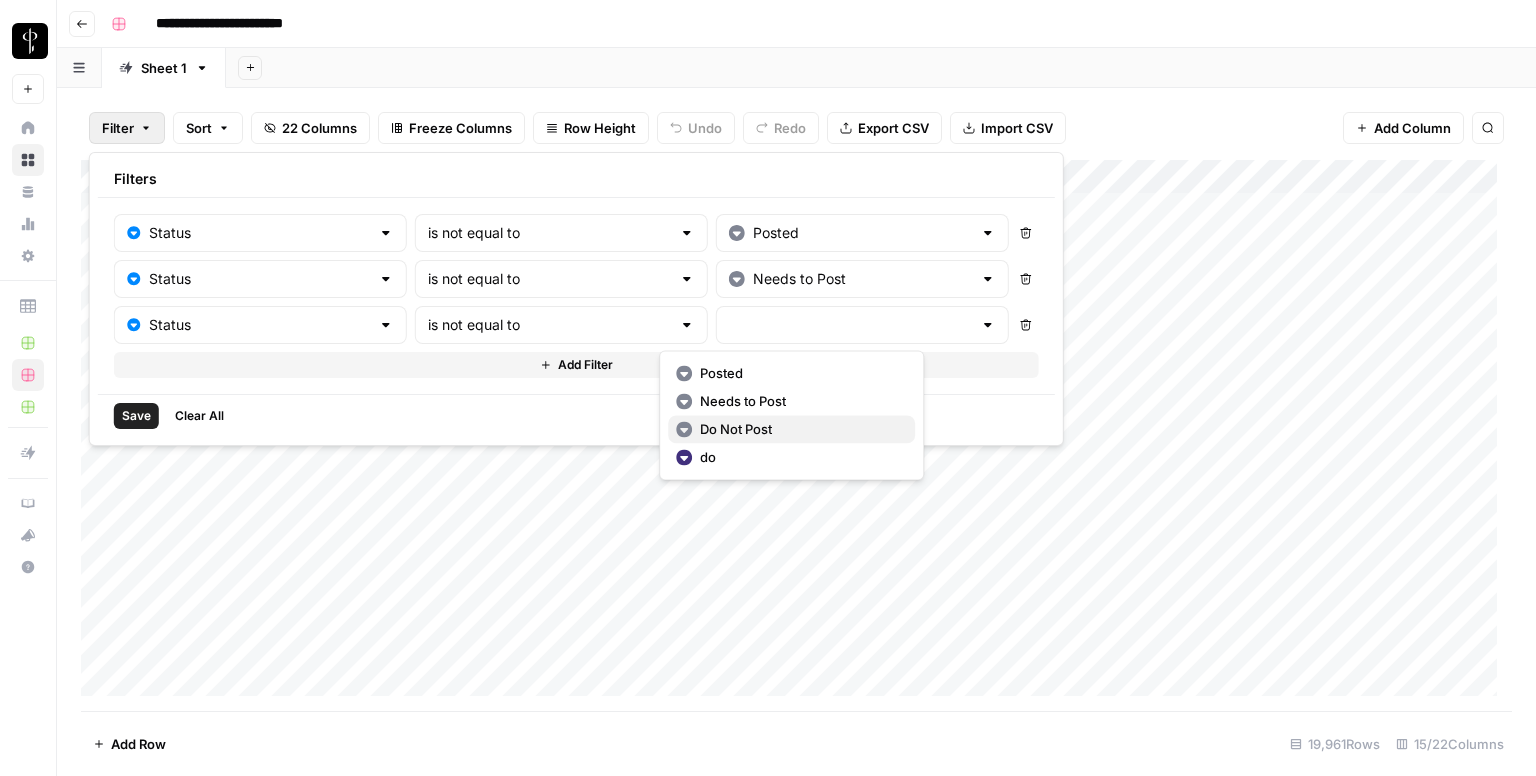 type on "Do Not Post" 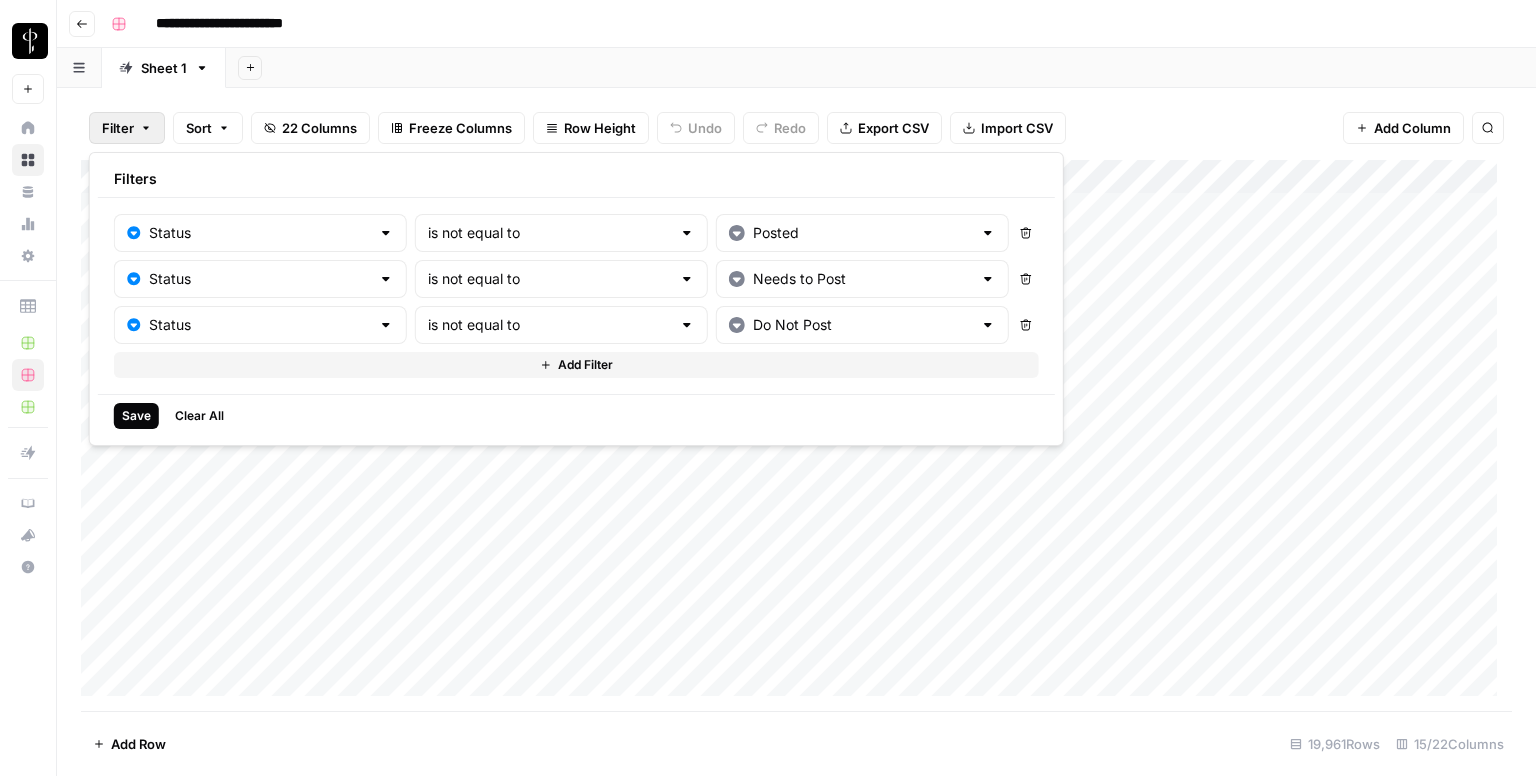 click on "Save" at bounding box center [136, 416] 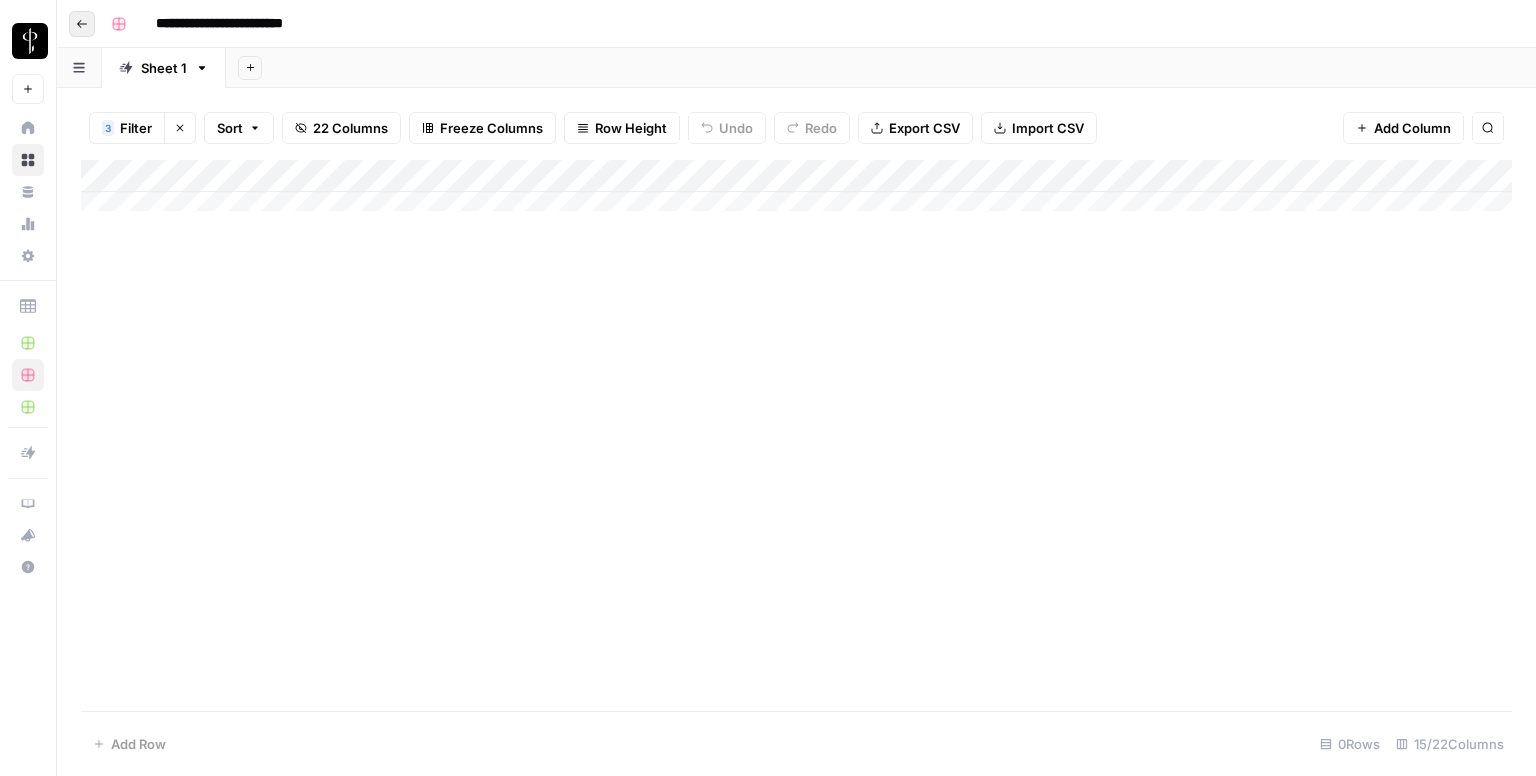 click 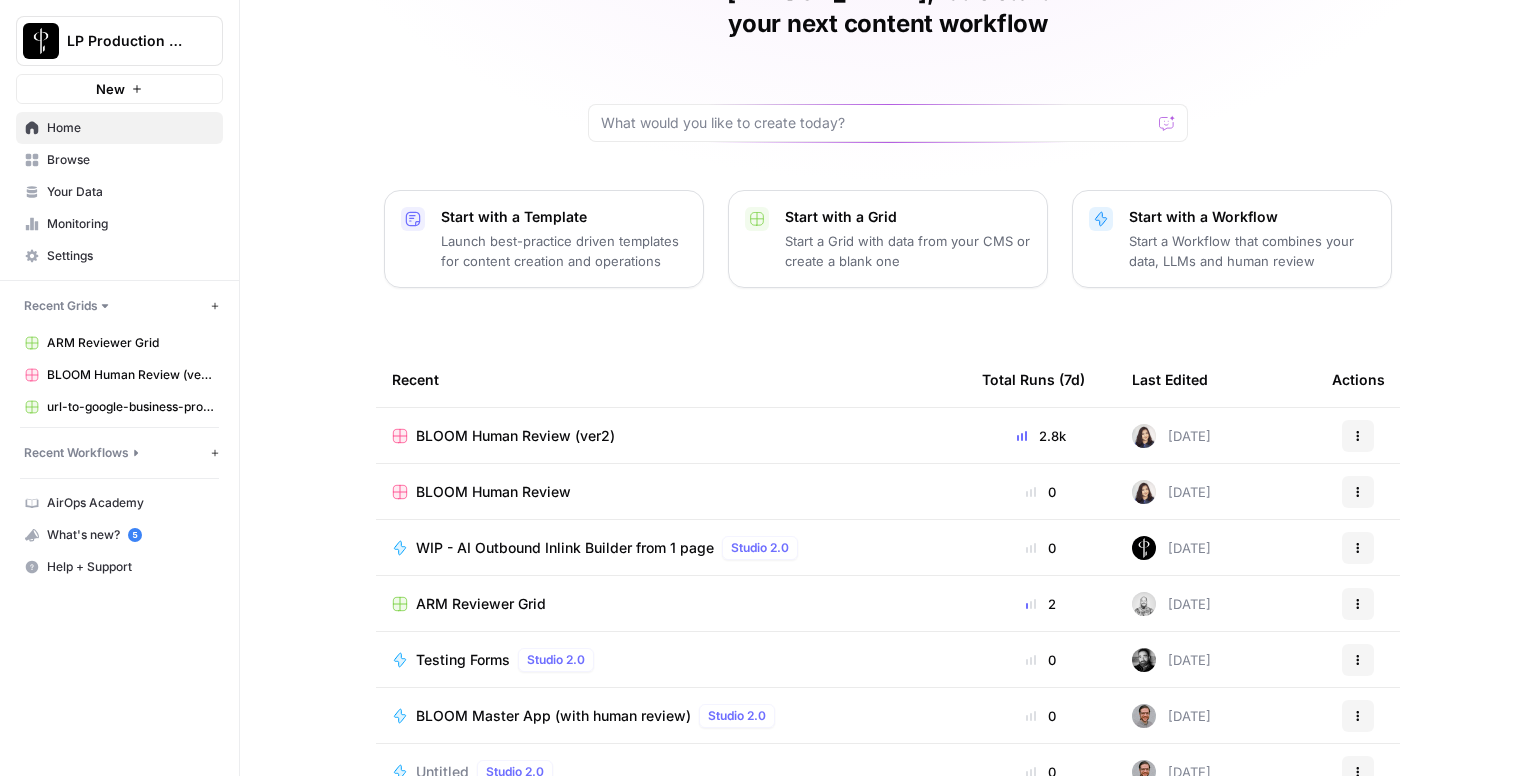 scroll, scrollTop: 143, scrollLeft: 0, axis: vertical 